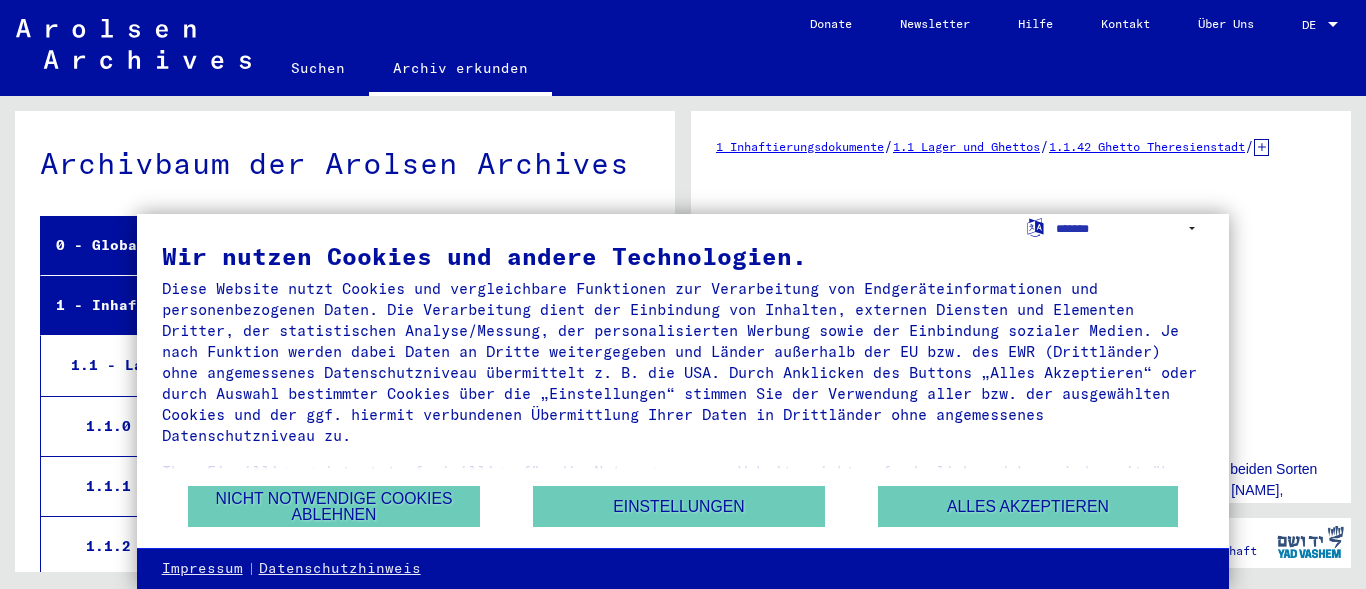 scroll, scrollTop: 0, scrollLeft: 0, axis: both 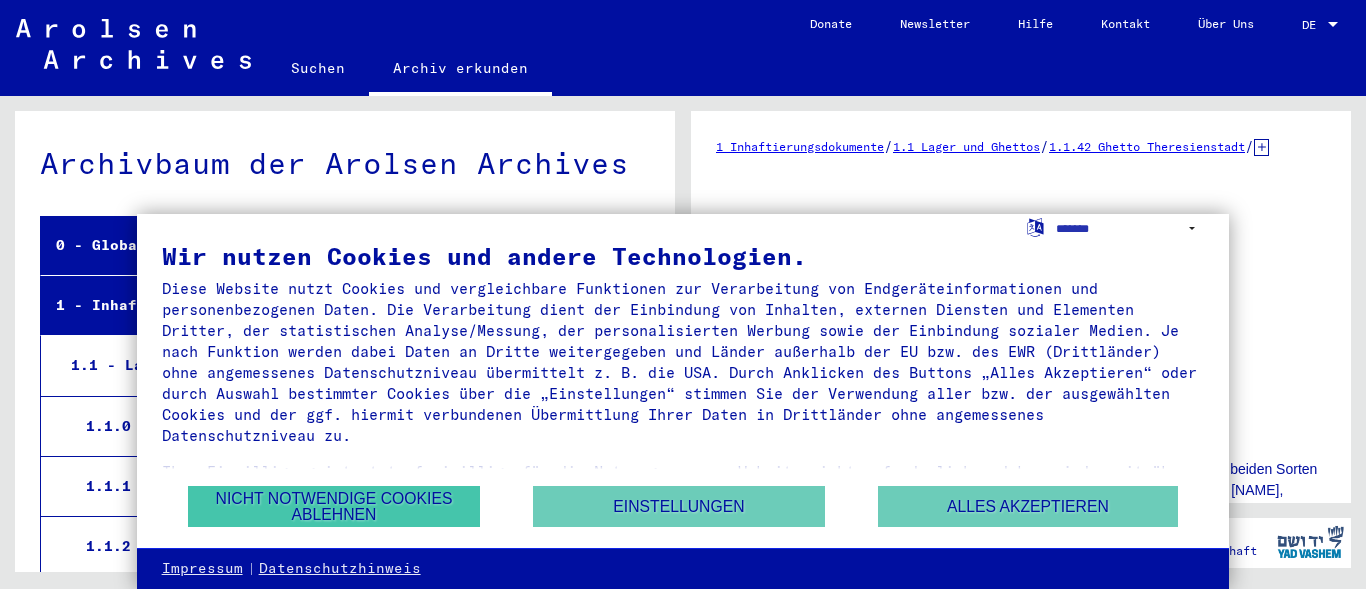 click on "Nicht notwendige Cookies ablehnen" at bounding box center (334, 506) 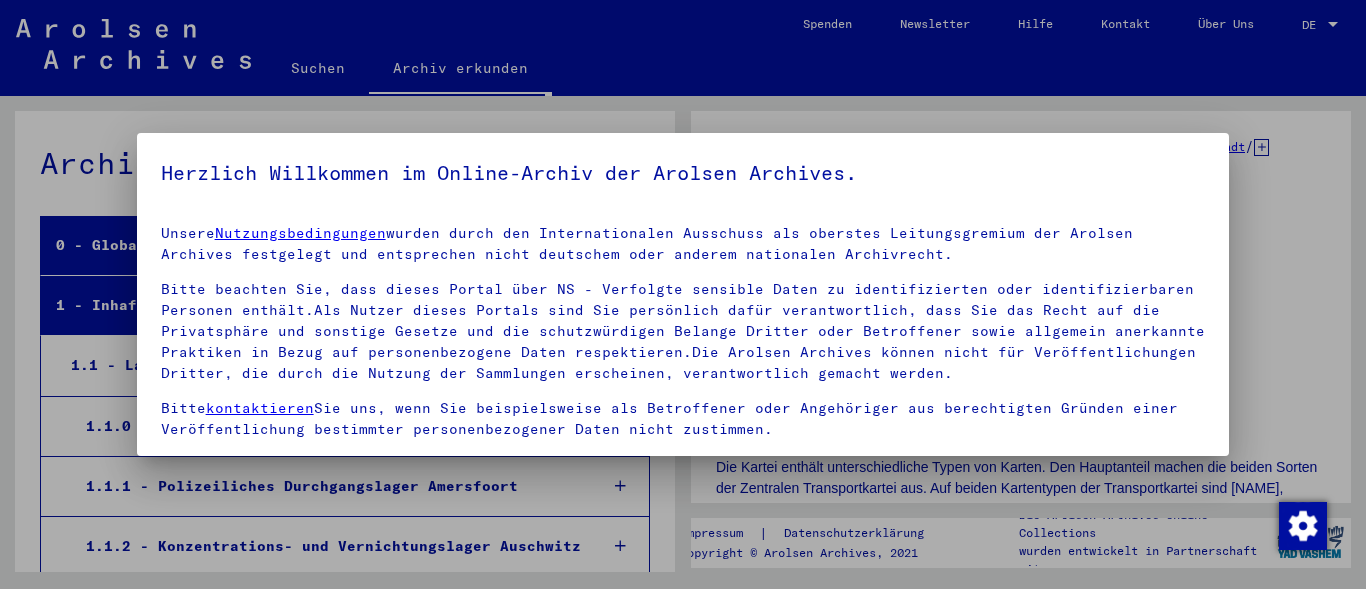 scroll, scrollTop: 3061, scrollLeft: 0, axis: vertical 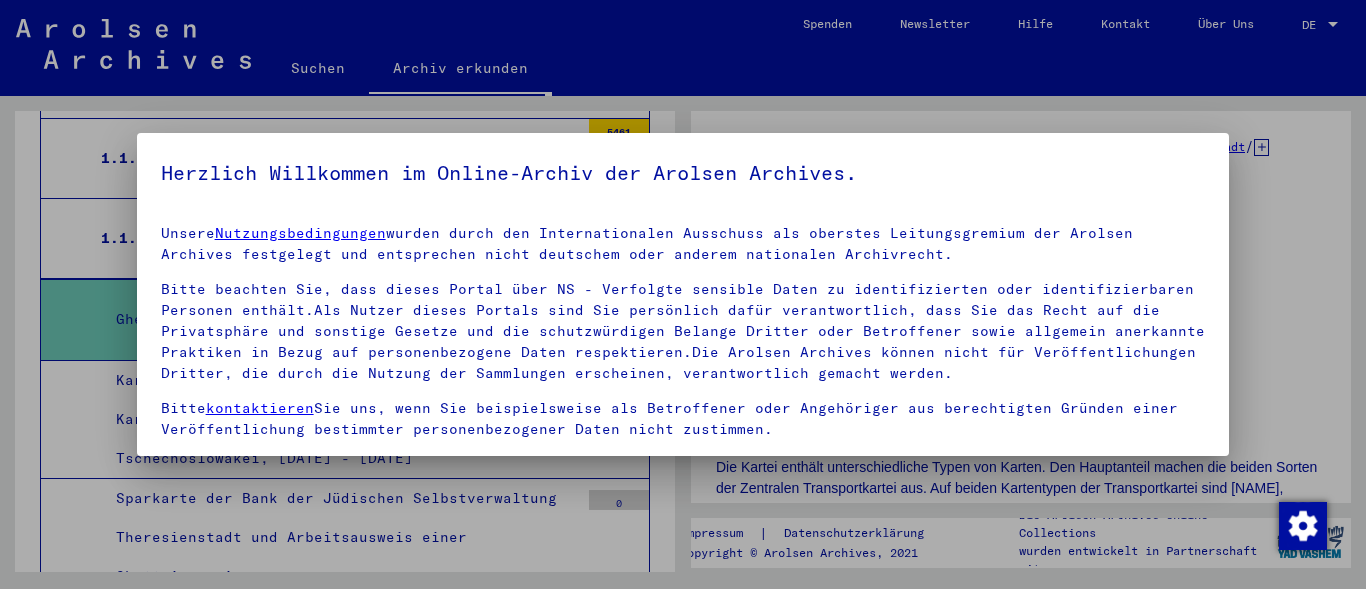 click at bounding box center (683, 294) 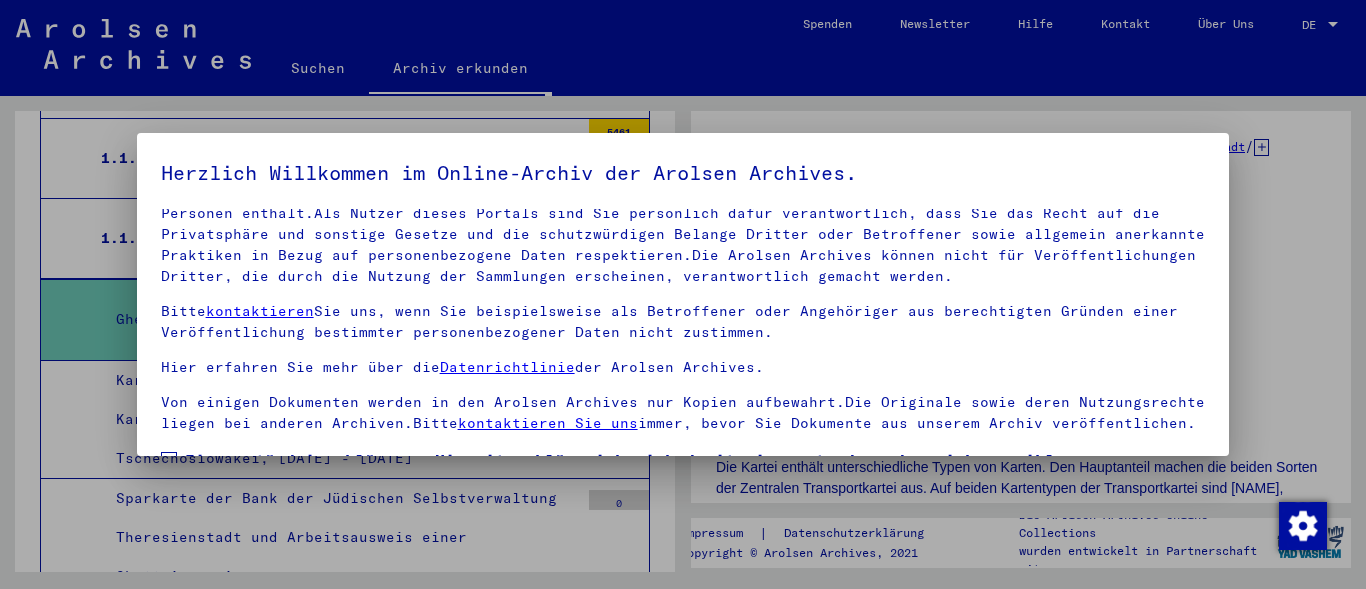 scroll, scrollTop: 97, scrollLeft: 0, axis: vertical 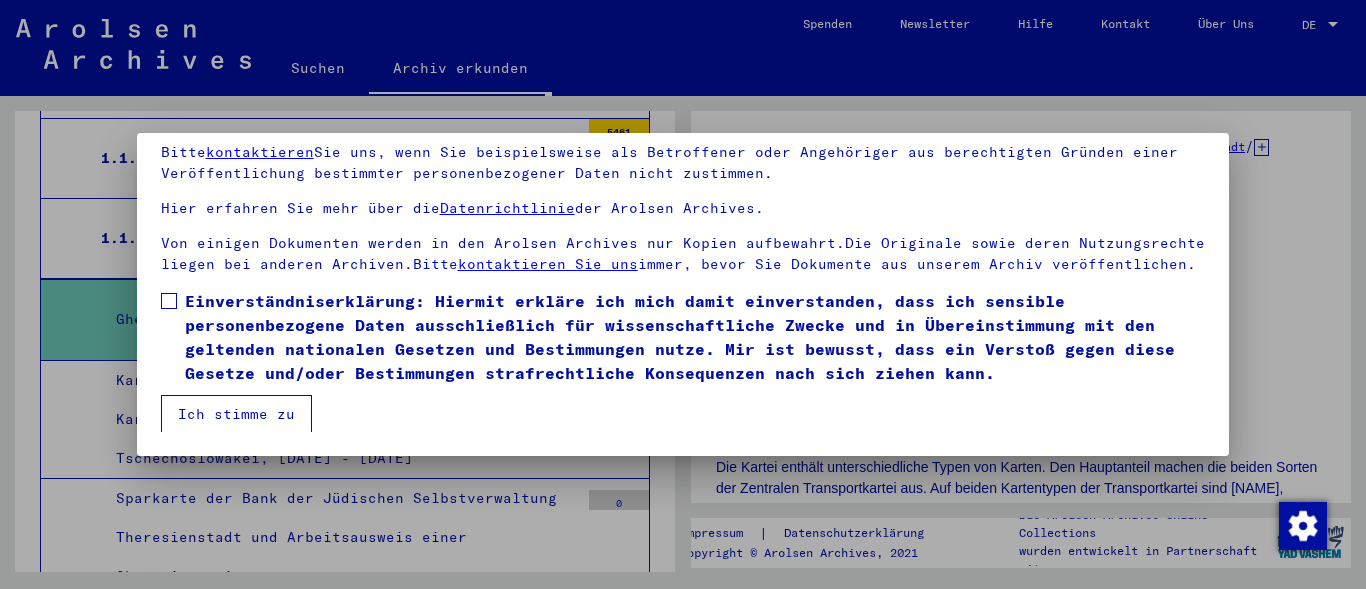 click at bounding box center (169, 301) 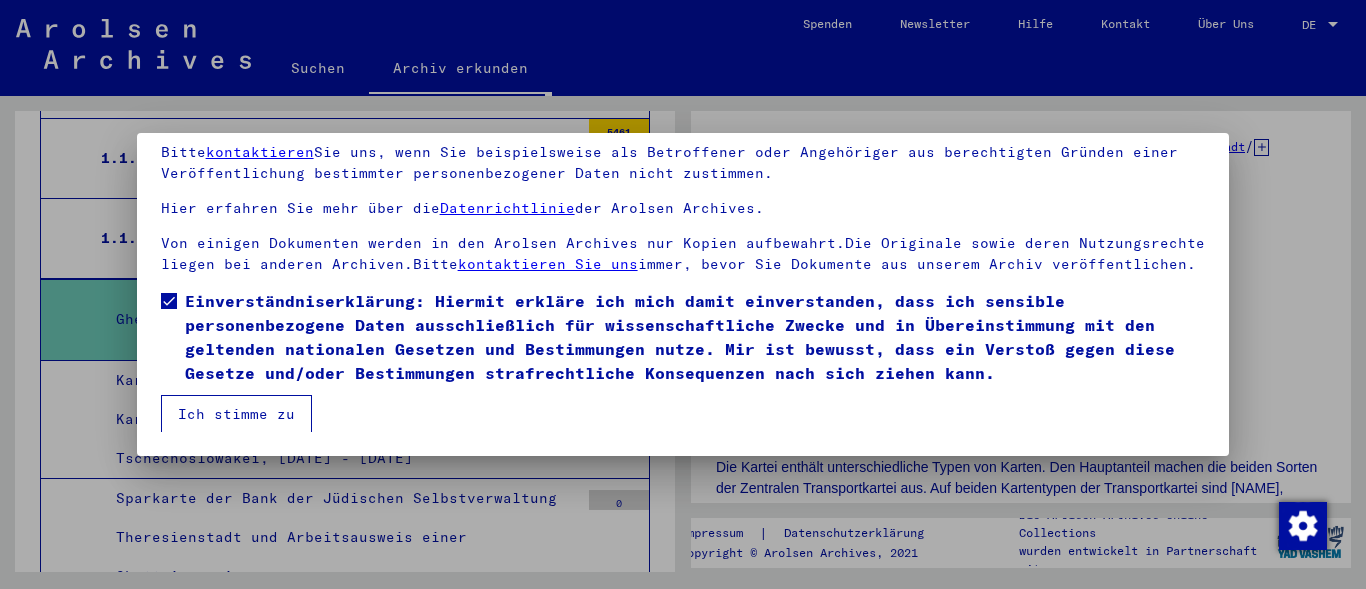 click on "Ich stimme zu" at bounding box center (236, 414) 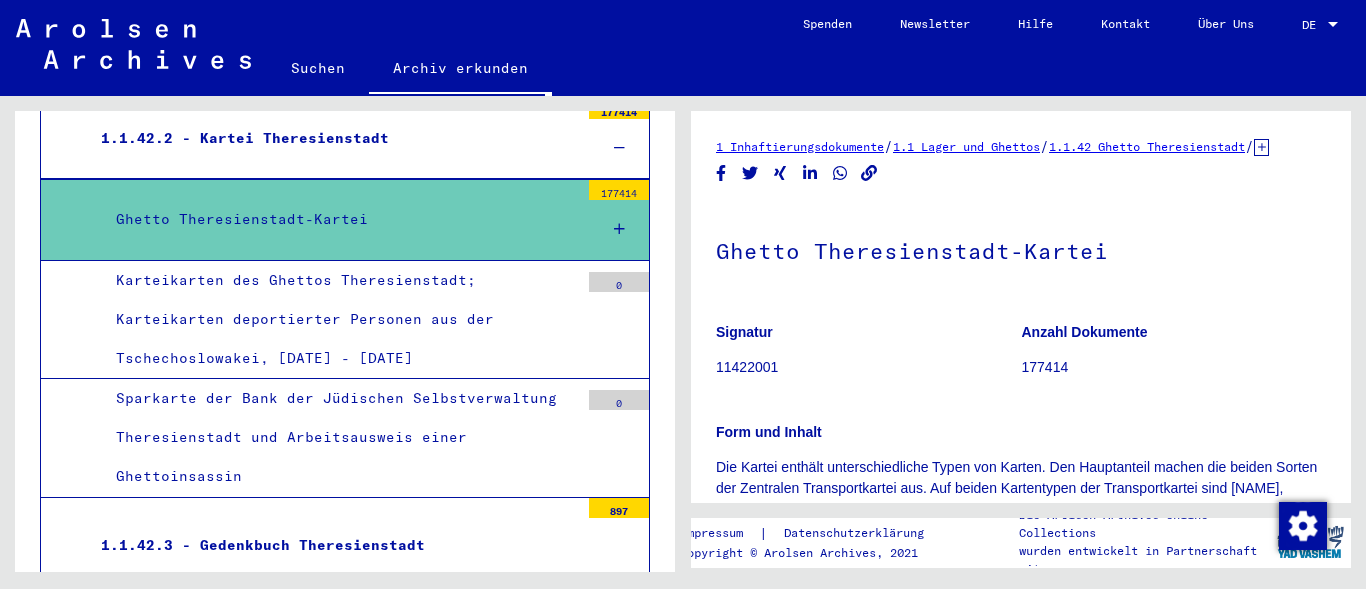 scroll, scrollTop: 3148, scrollLeft: 0, axis: vertical 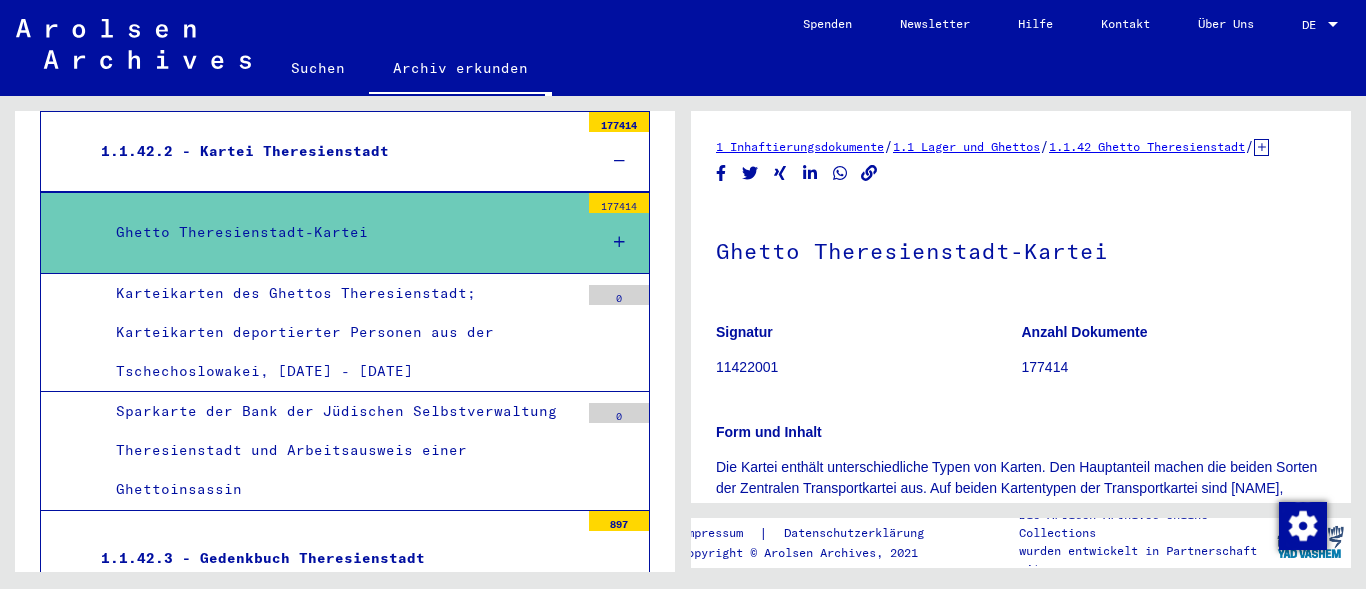 click on "0" at bounding box center [619, 295] 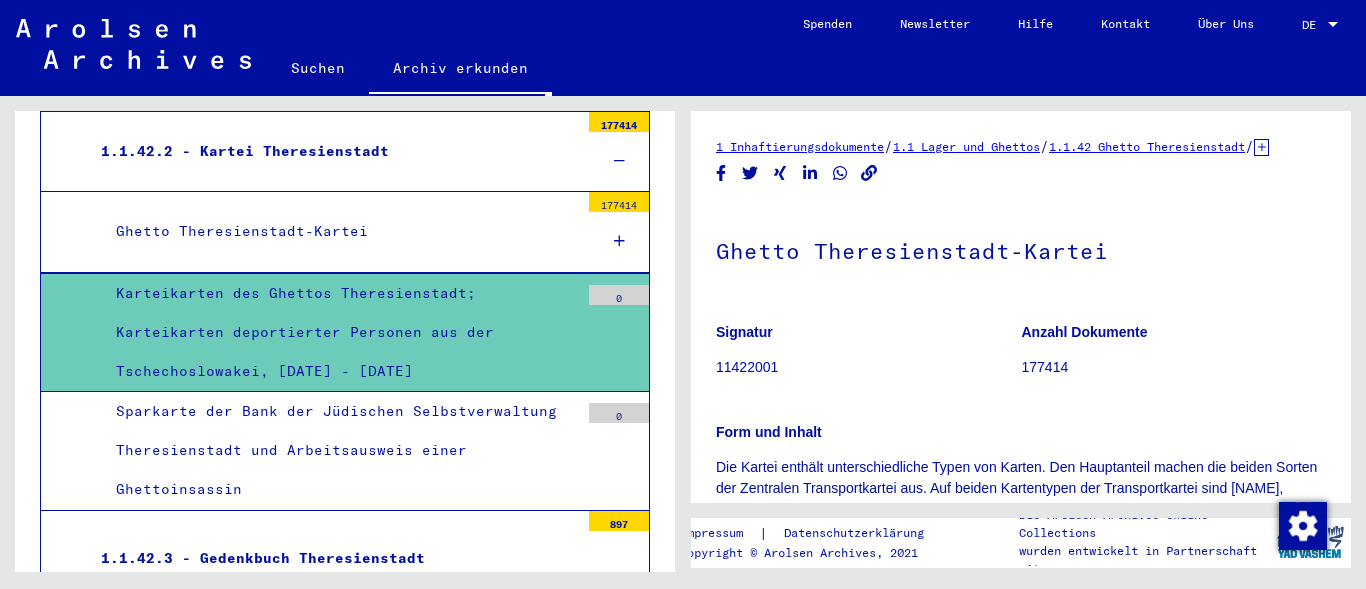 click on "Karteikarten des Ghettos Theresienstadt; Karteikarten deportierter      Personen aus der Tschechoslowakei, [DATE] - [DATE]" at bounding box center [340, 333] 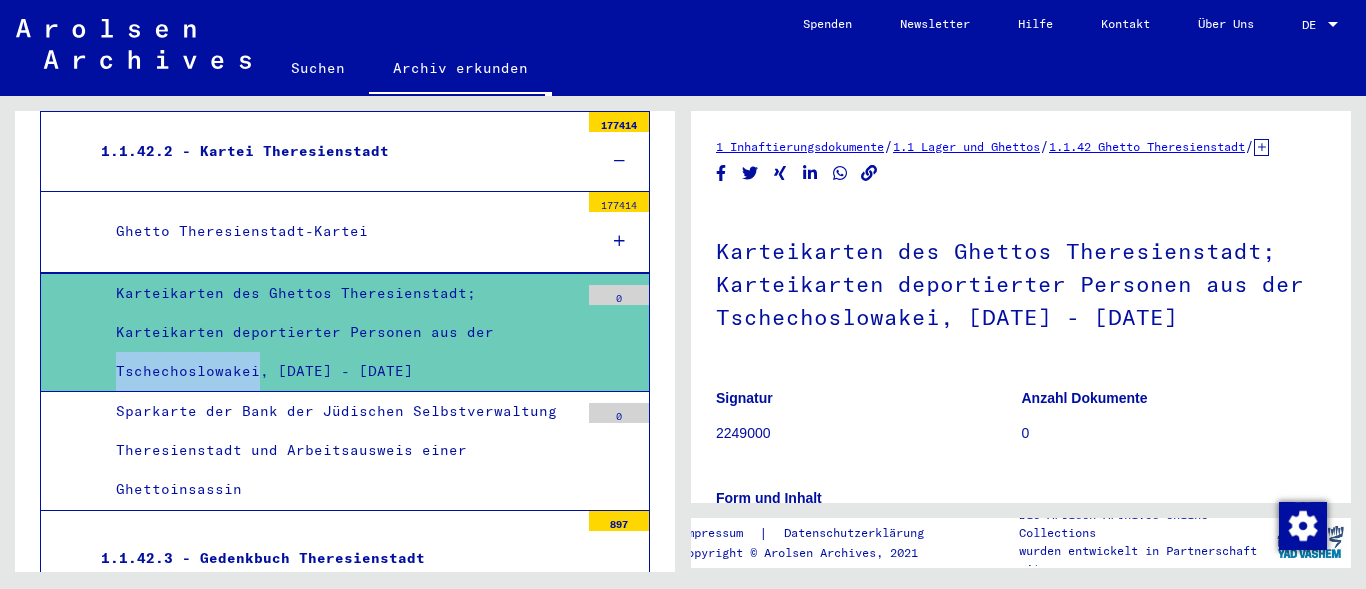 scroll, scrollTop: 0, scrollLeft: 0, axis: both 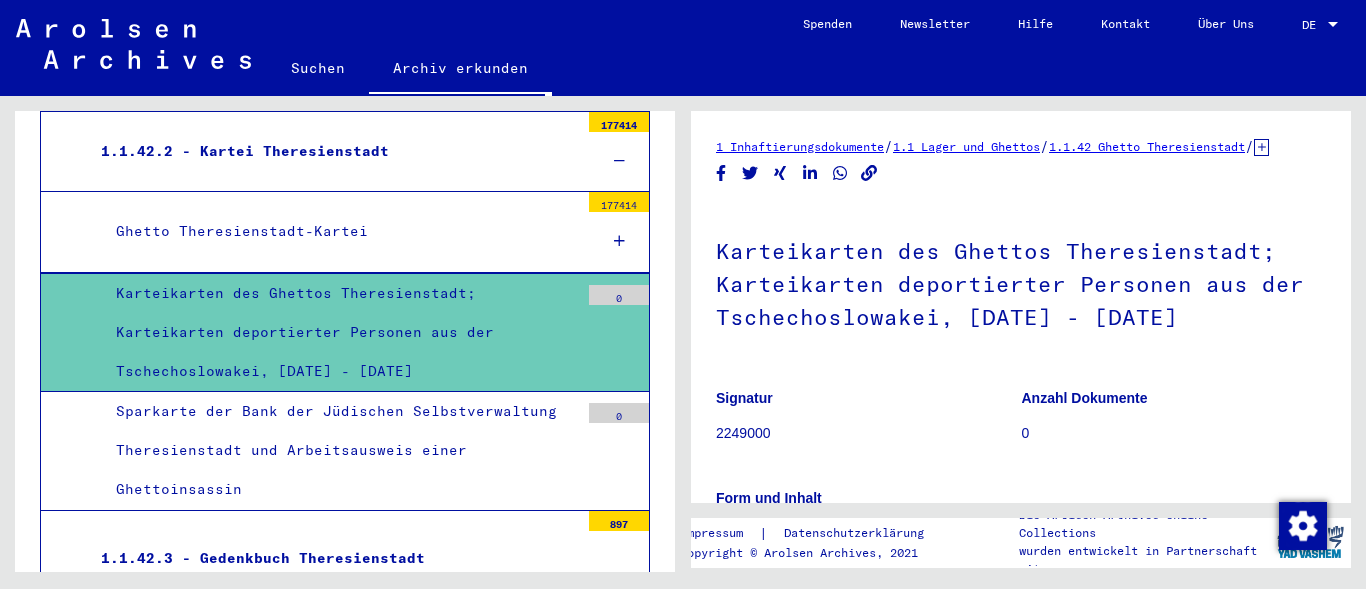 click at bounding box center (1261, 147) 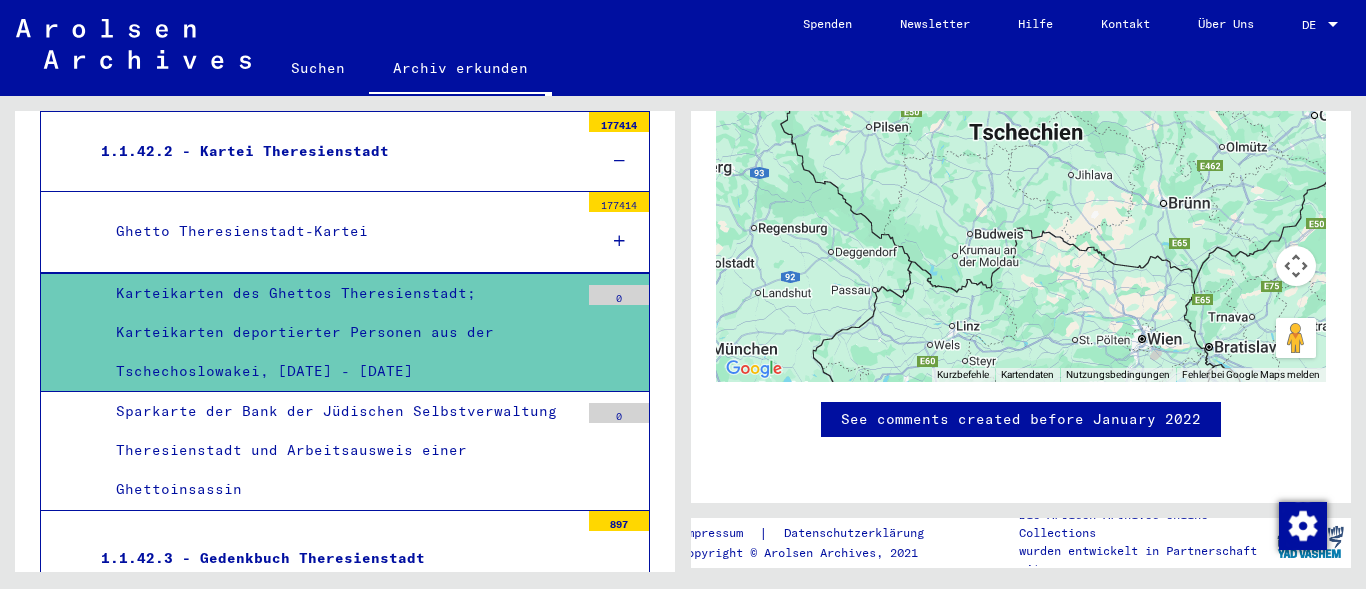 scroll, scrollTop: 1521, scrollLeft: 0, axis: vertical 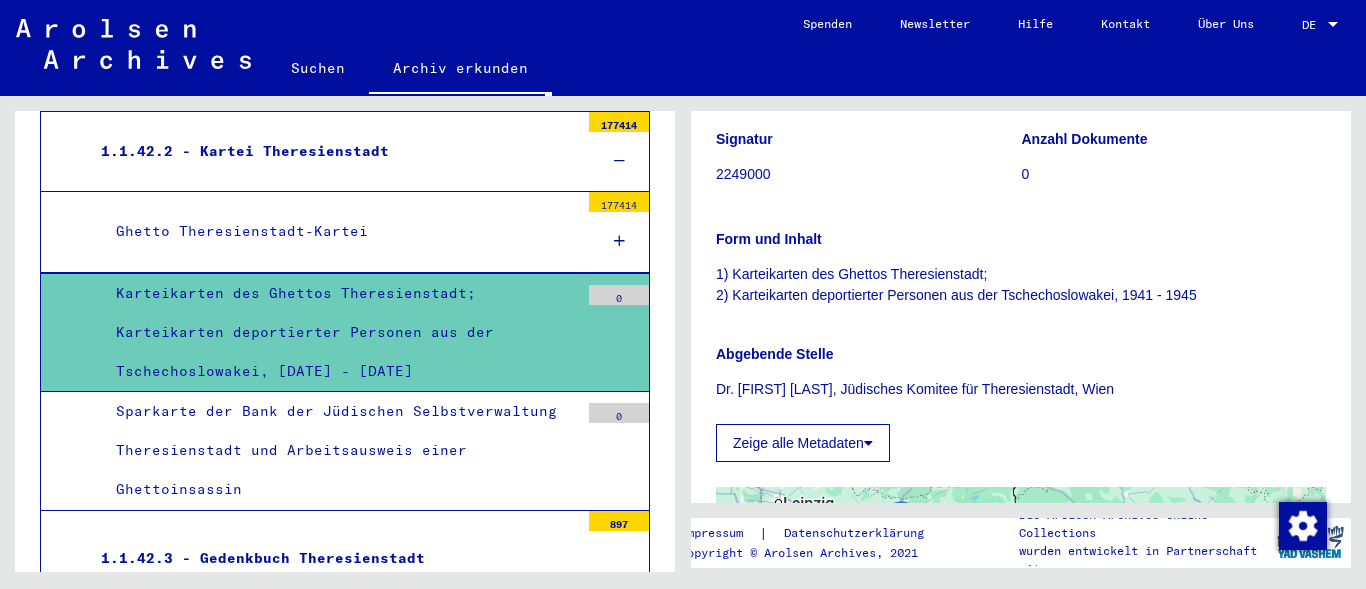 click at bounding box center (868, 443) 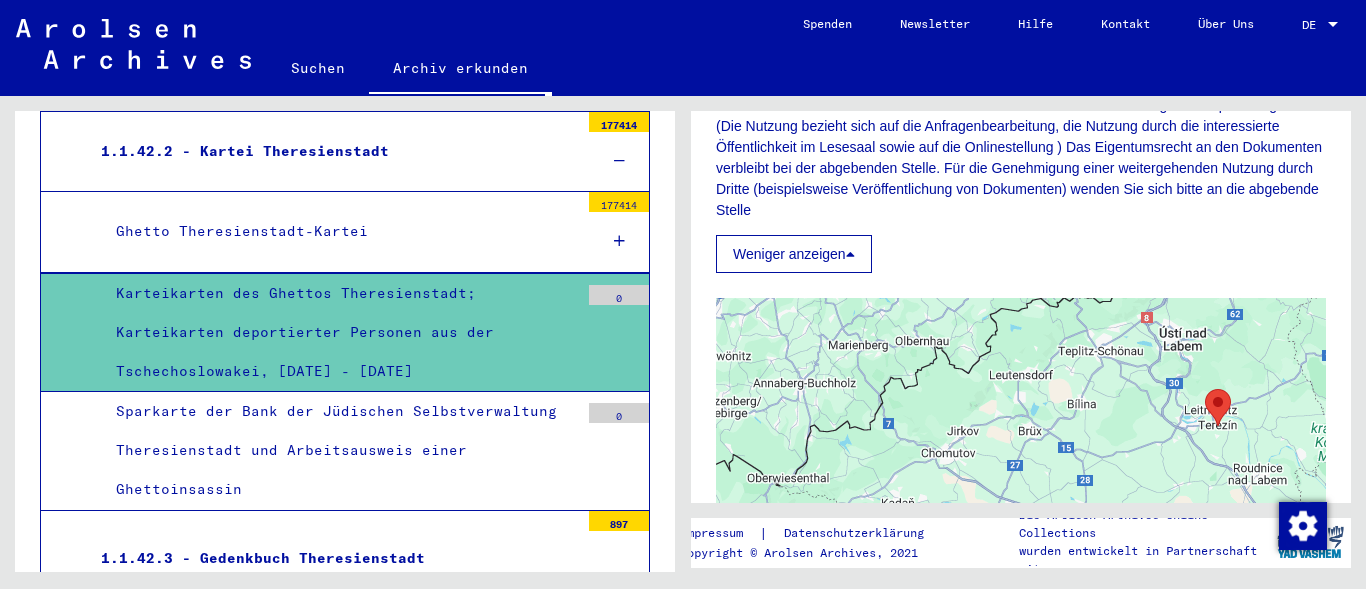 scroll, scrollTop: 1037, scrollLeft: 0, axis: vertical 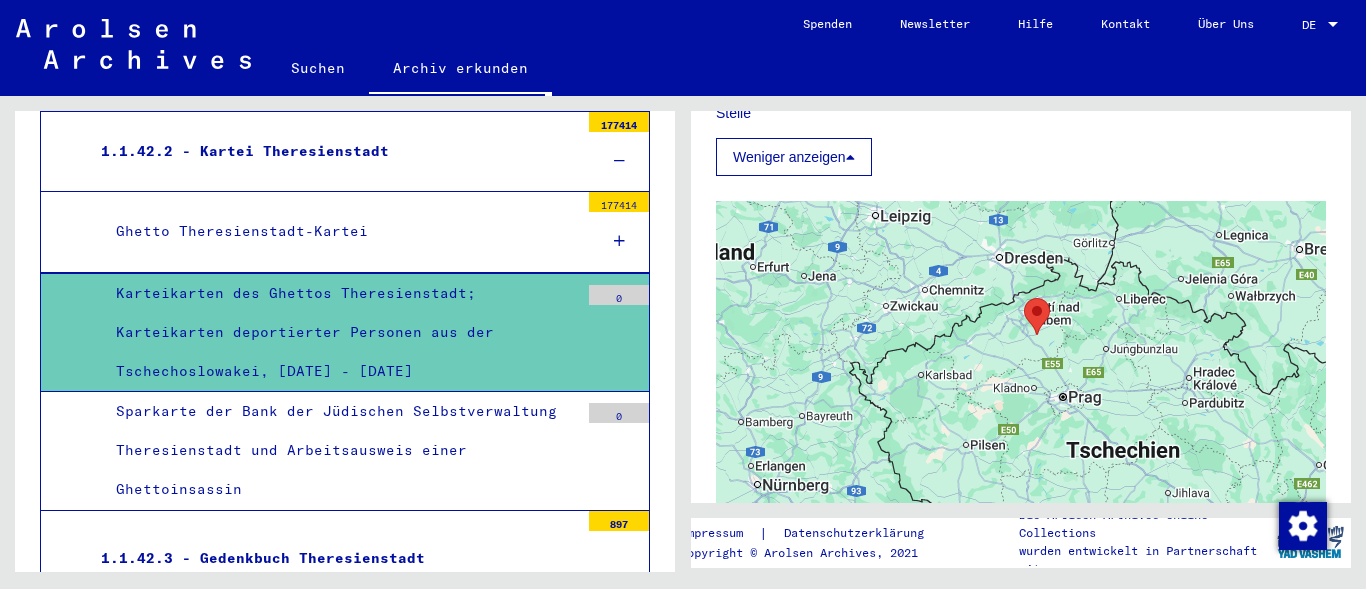 click on "Karteikarten des Ghettos Theresienstadt; Karteikarten deportierter      Personen aus der Tschechoslowakei, [DATE] - [DATE]" at bounding box center (340, 333) 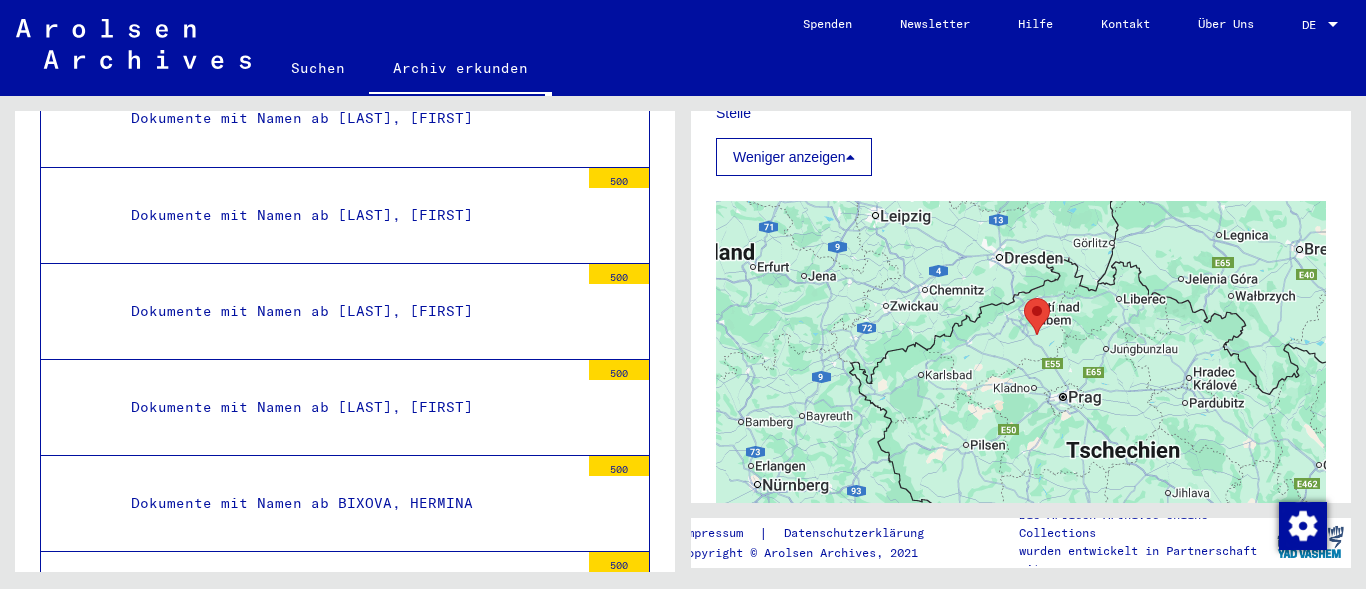 scroll, scrollTop: 5386, scrollLeft: 0, axis: vertical 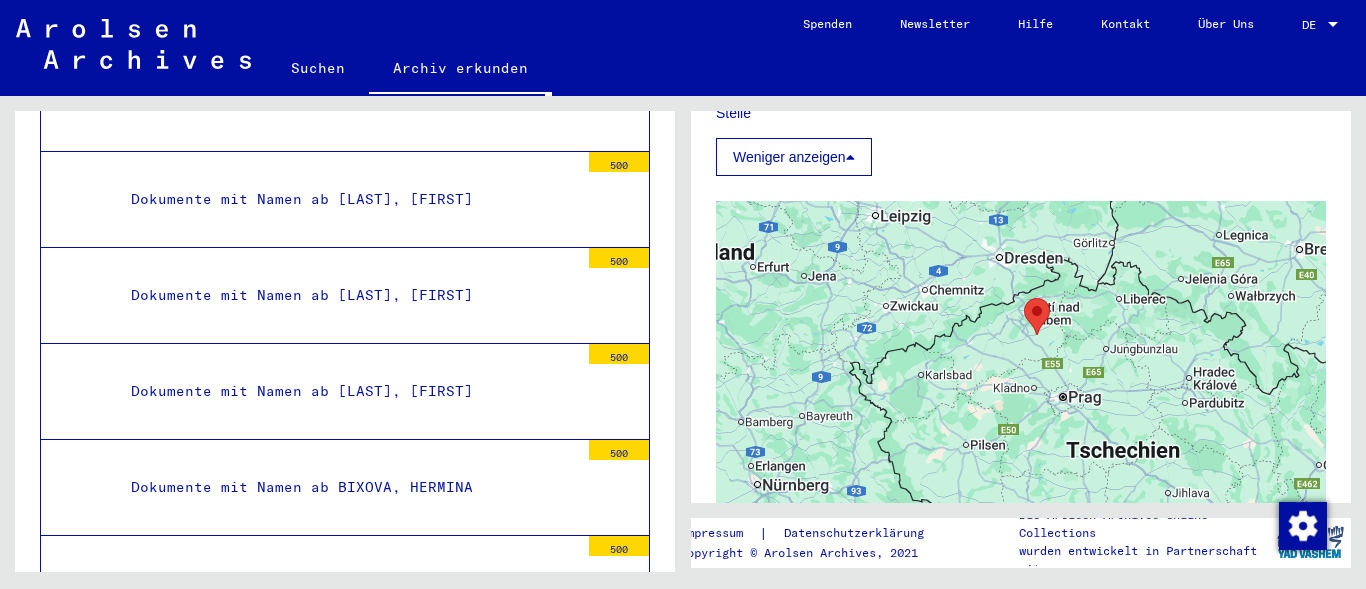 click on "500" at bounding box center (619, 739) 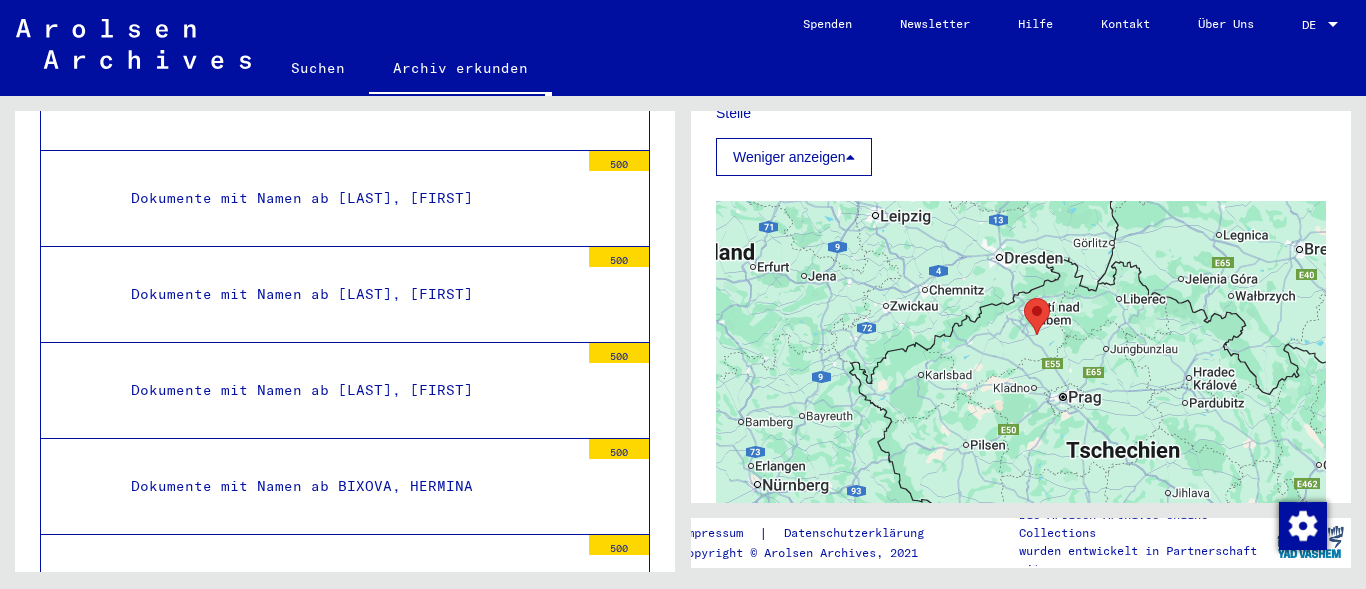 click on "Dokumente mit Namen ab [LAST], [FIRST]" at bounding box center [347, 776] 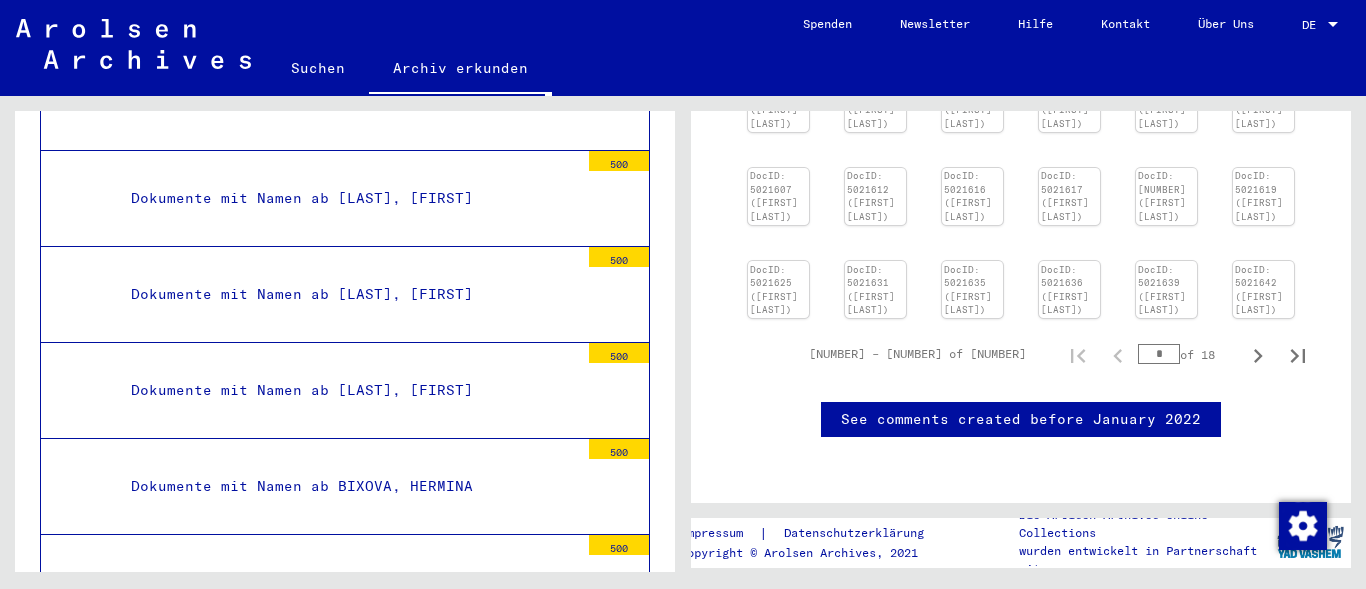scroll, scrollTop: 765, scrollLeft: 0, axis: vertical 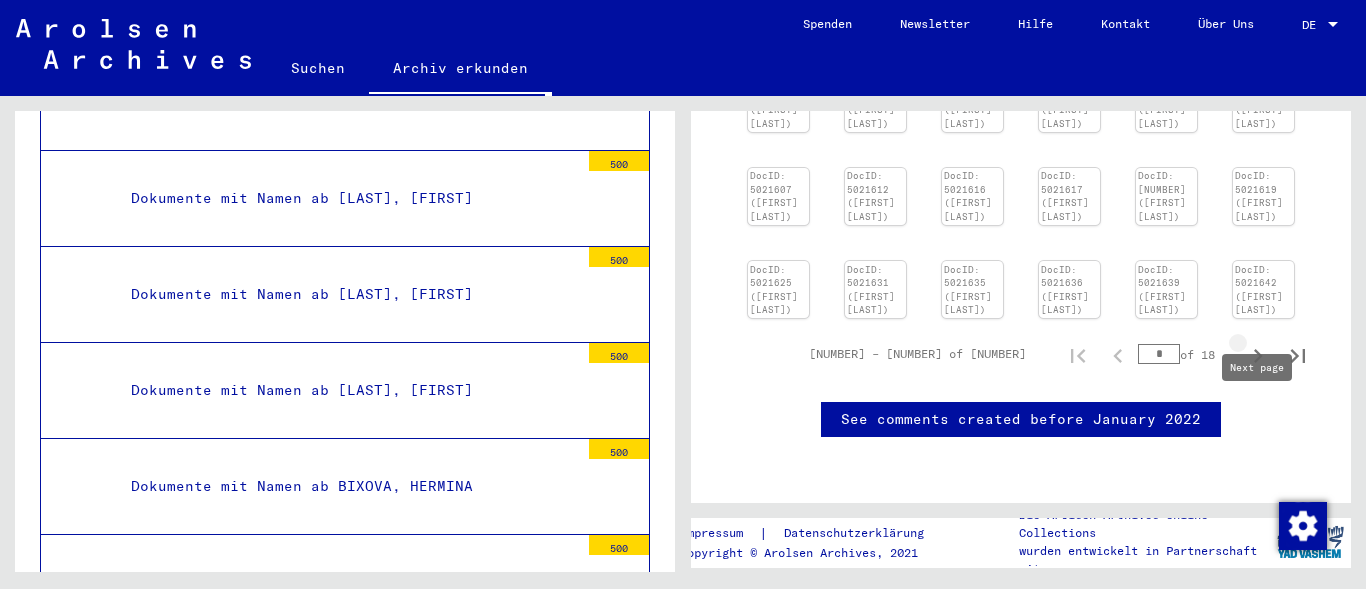 click at bounding box center [1258, 356] 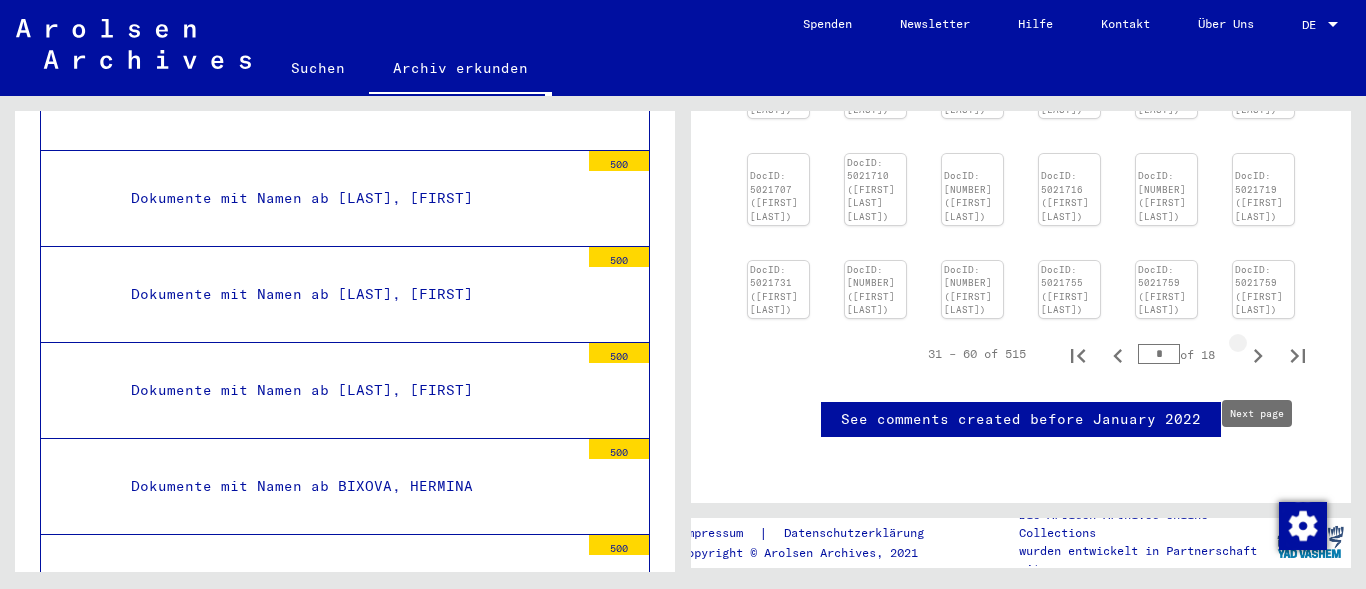 click at bounding box center [1258, 356] 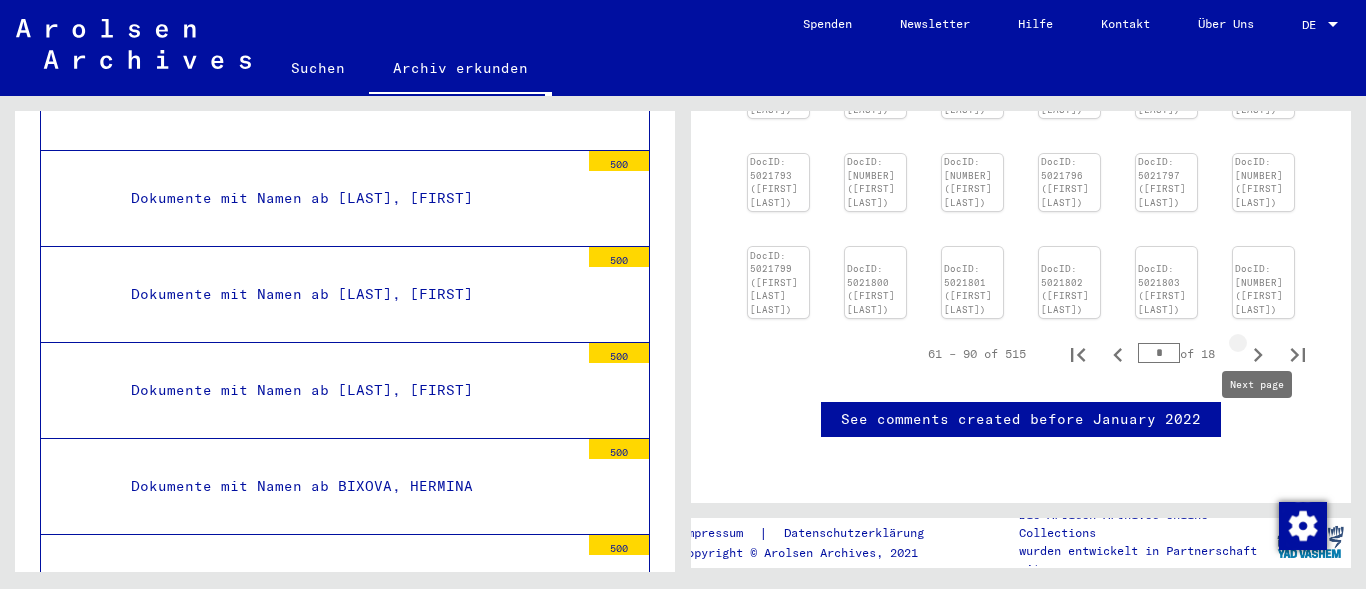 click at bounding box center [1258, 355] 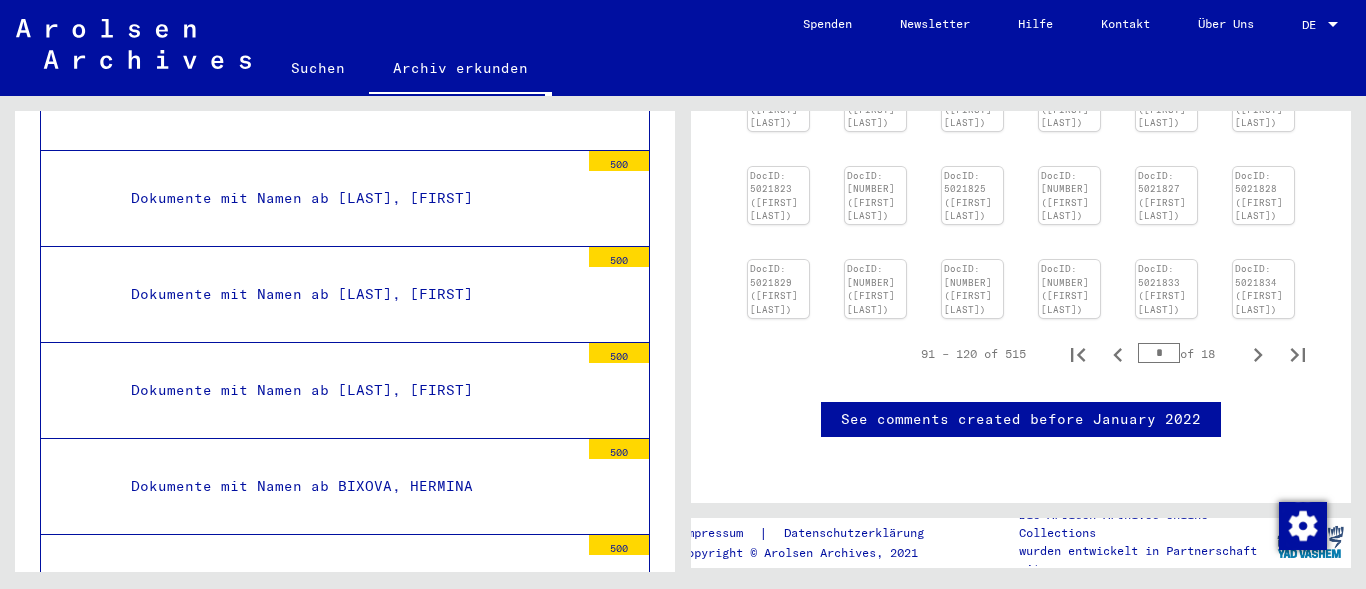 scroll, scrollTop: 778, scrollLeft: 23, axis: both 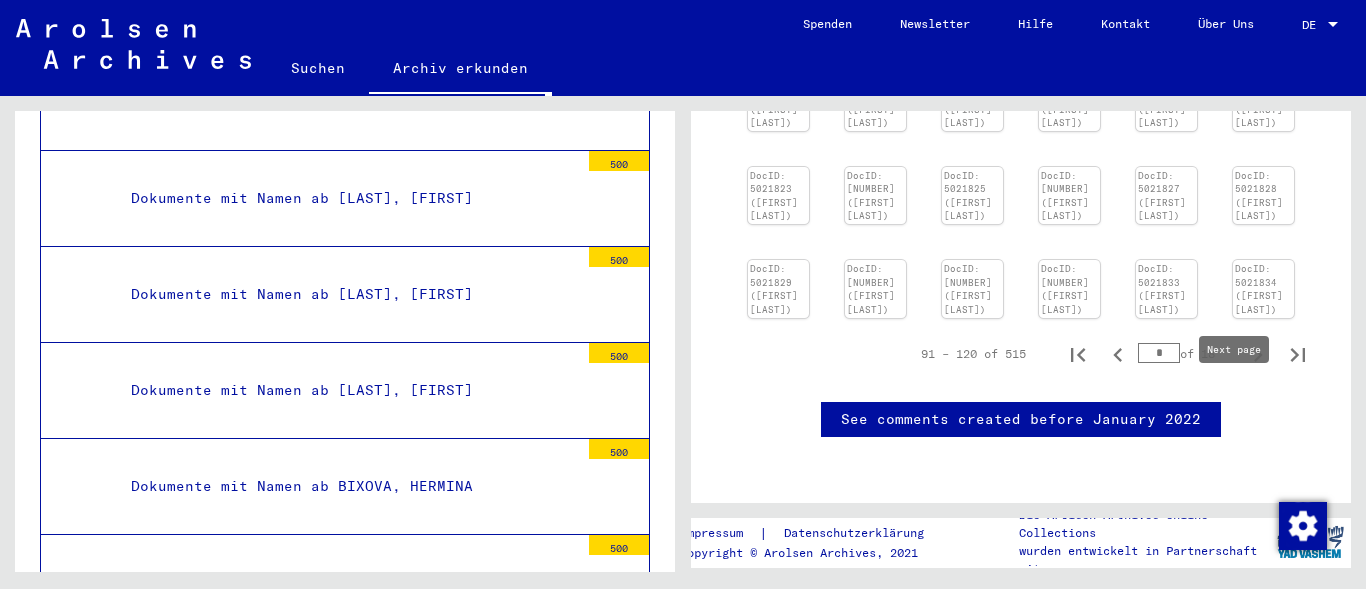 click at bounding box center (1258, 355) 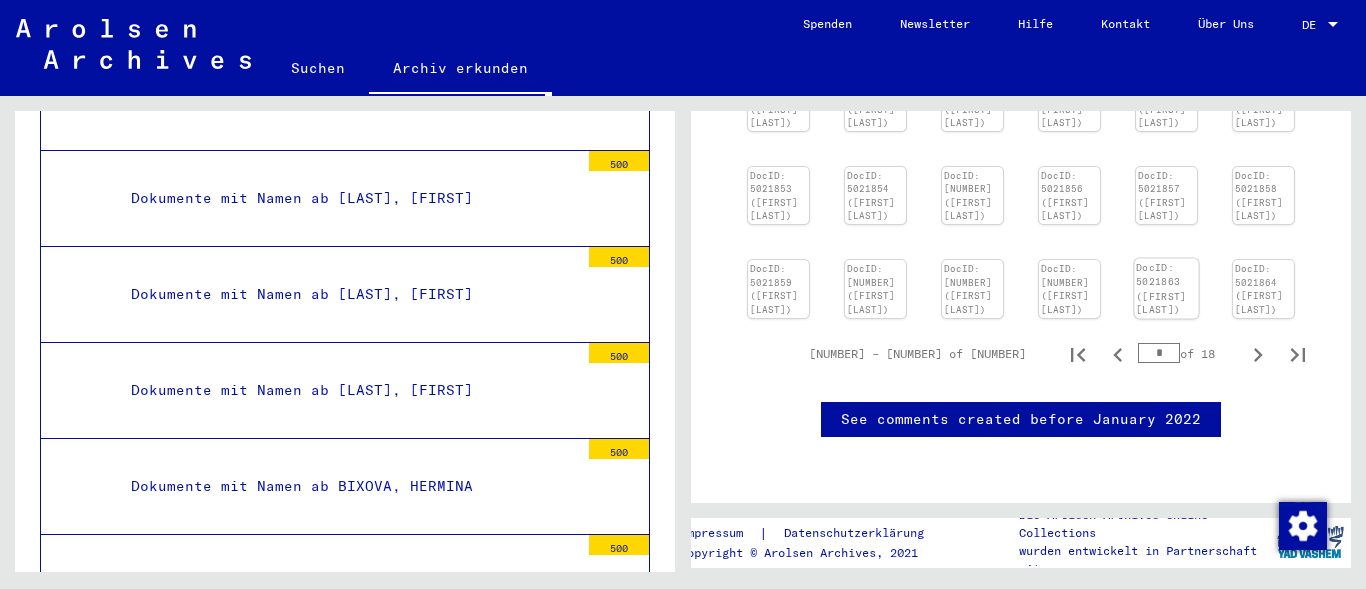 scroll, scrollTop: 780, scrollLeft: 39, axis: both 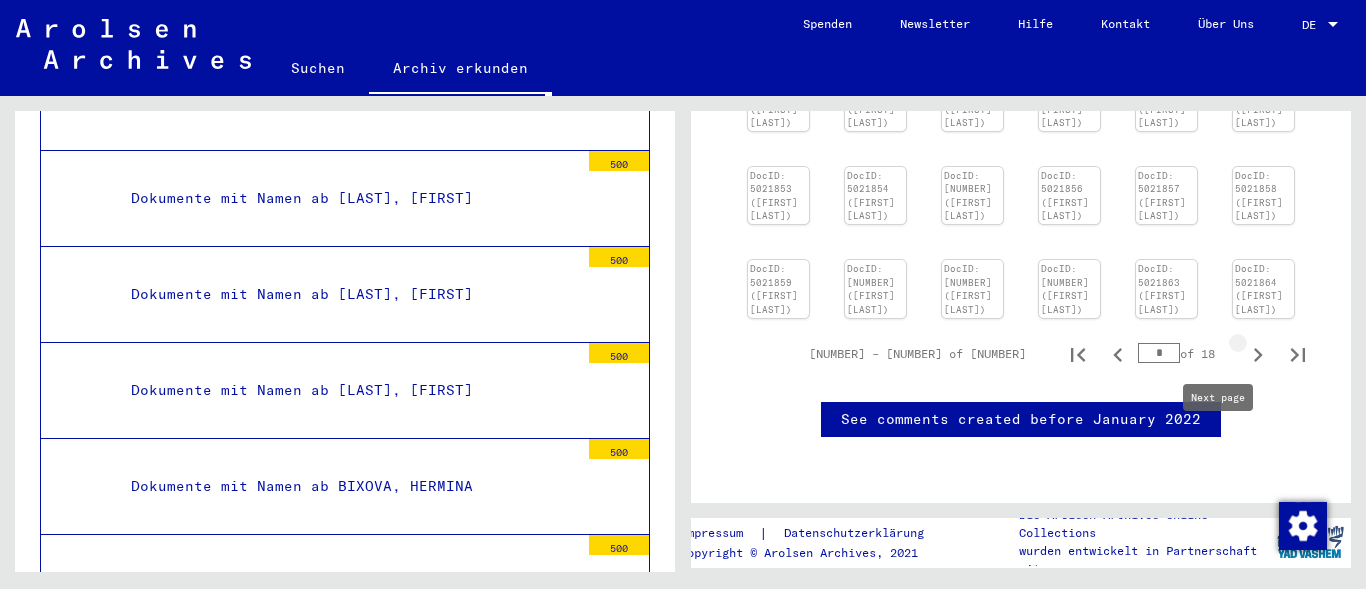 click at bounding box center (1258, 355) 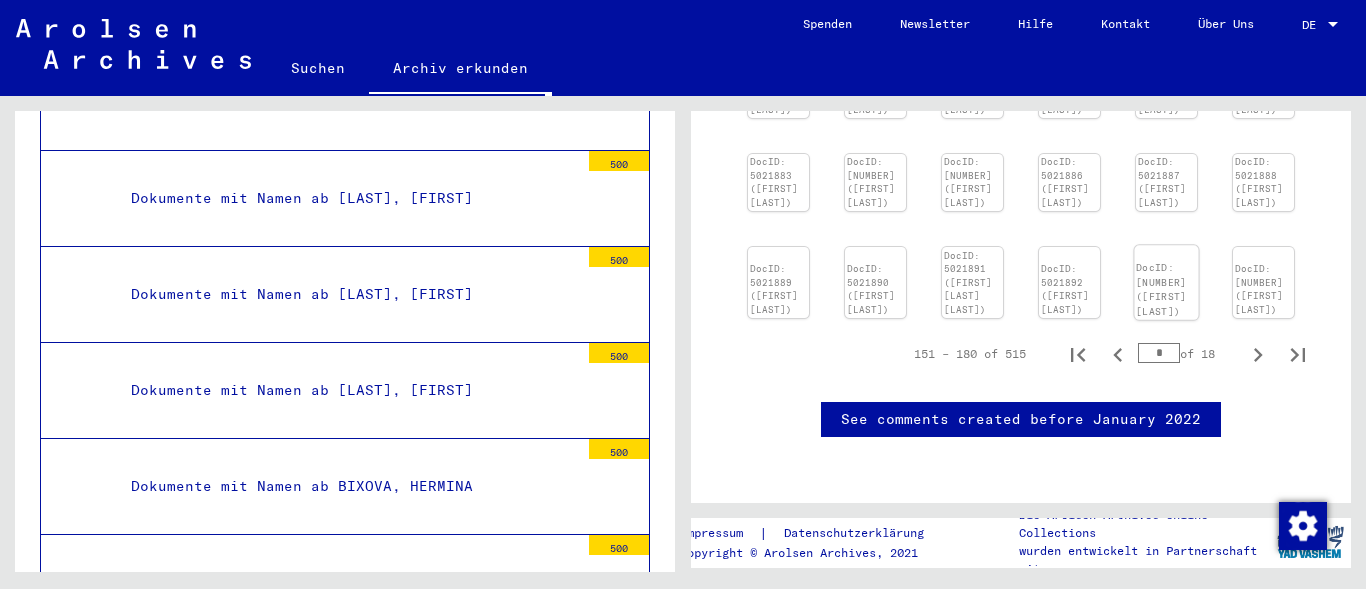 scroll, scrollTop: 784, scrollLeft: 45, axis: both 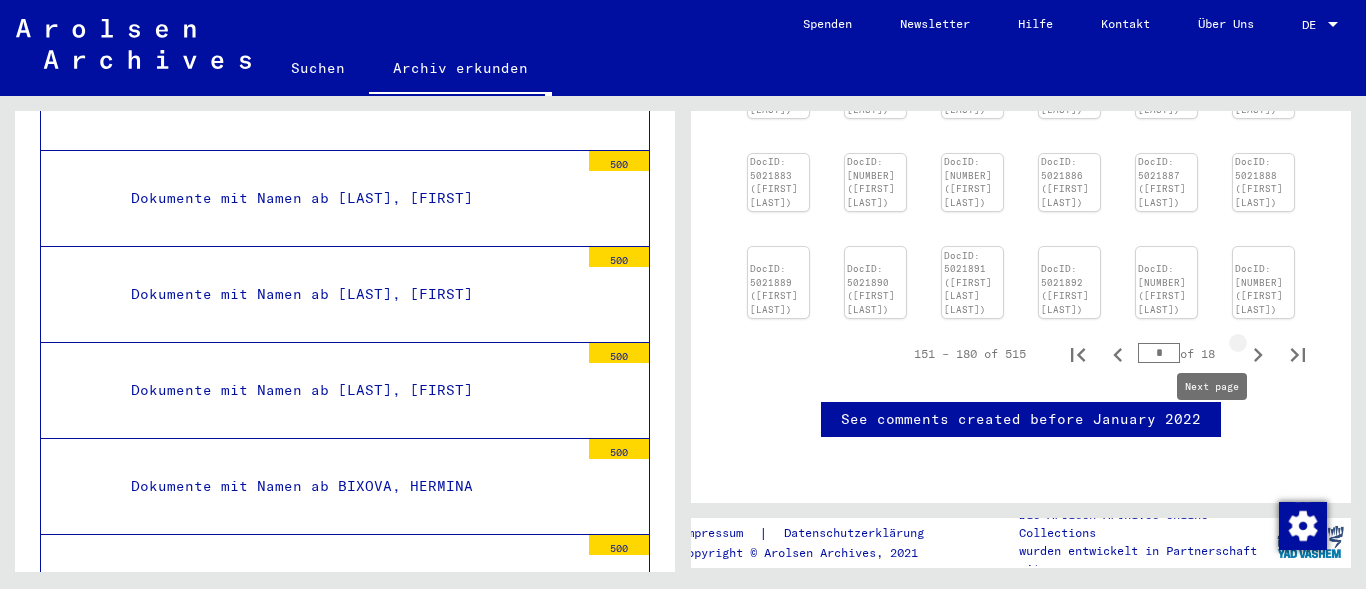 click at bounding box center [1258, 355] 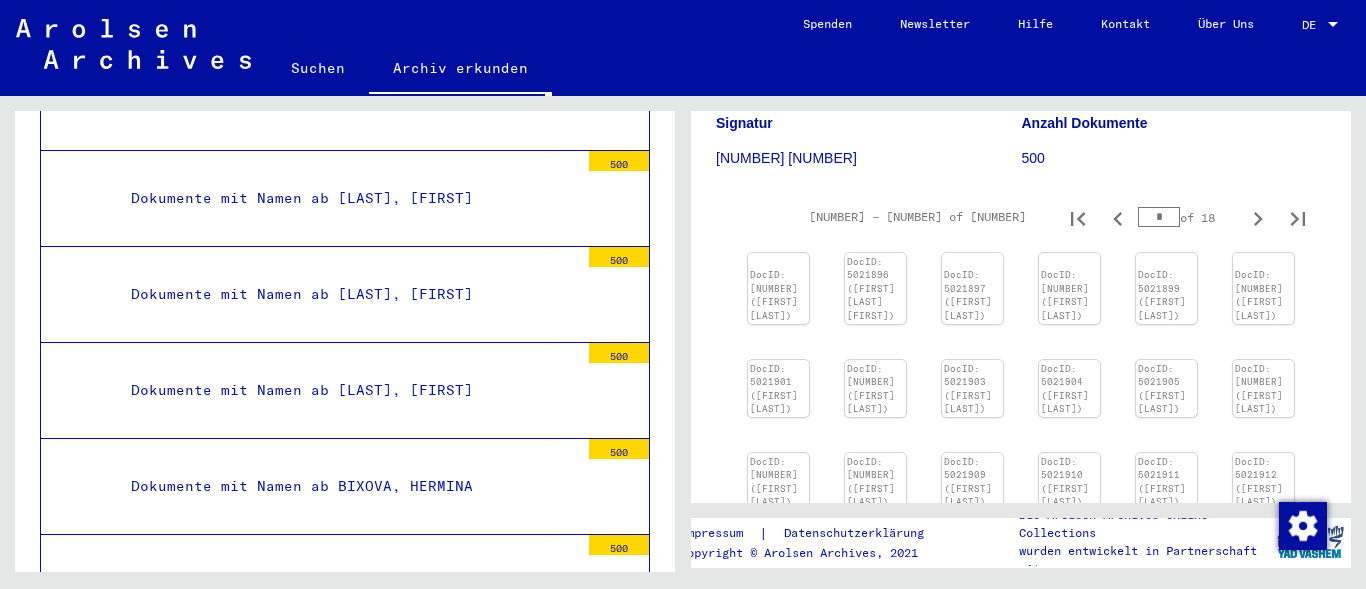 scroll, scrollTop: 216, scrollLeft: 17, axis: both 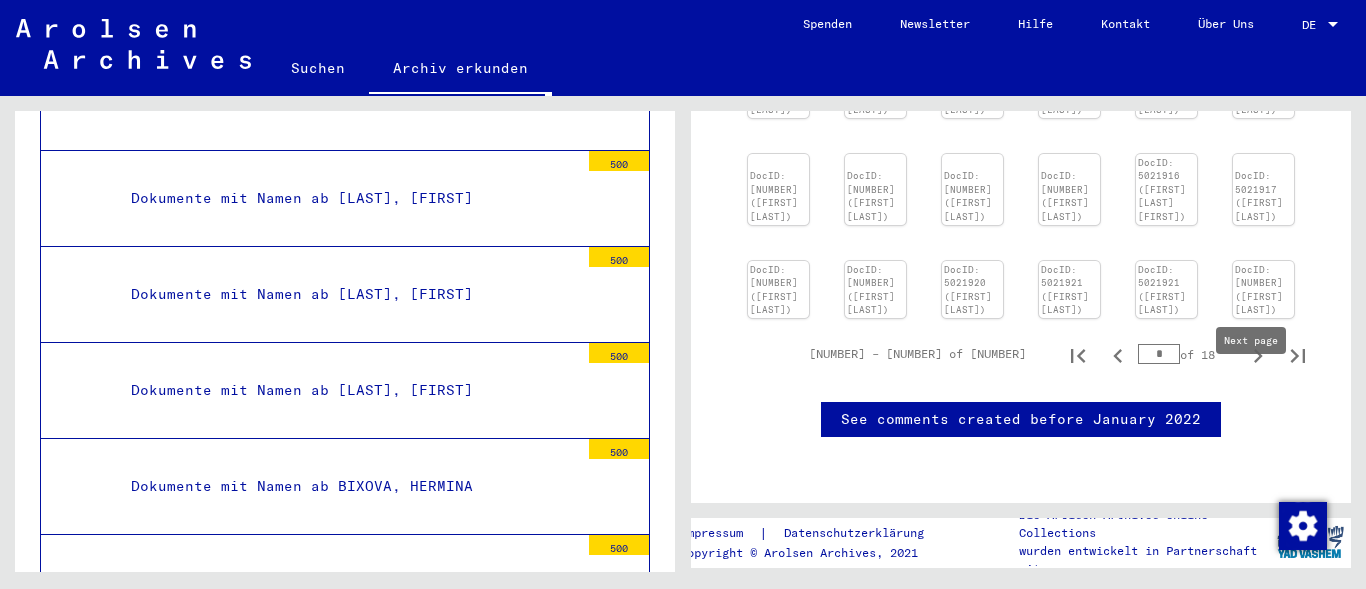 click at bounding box center (1258, 356) 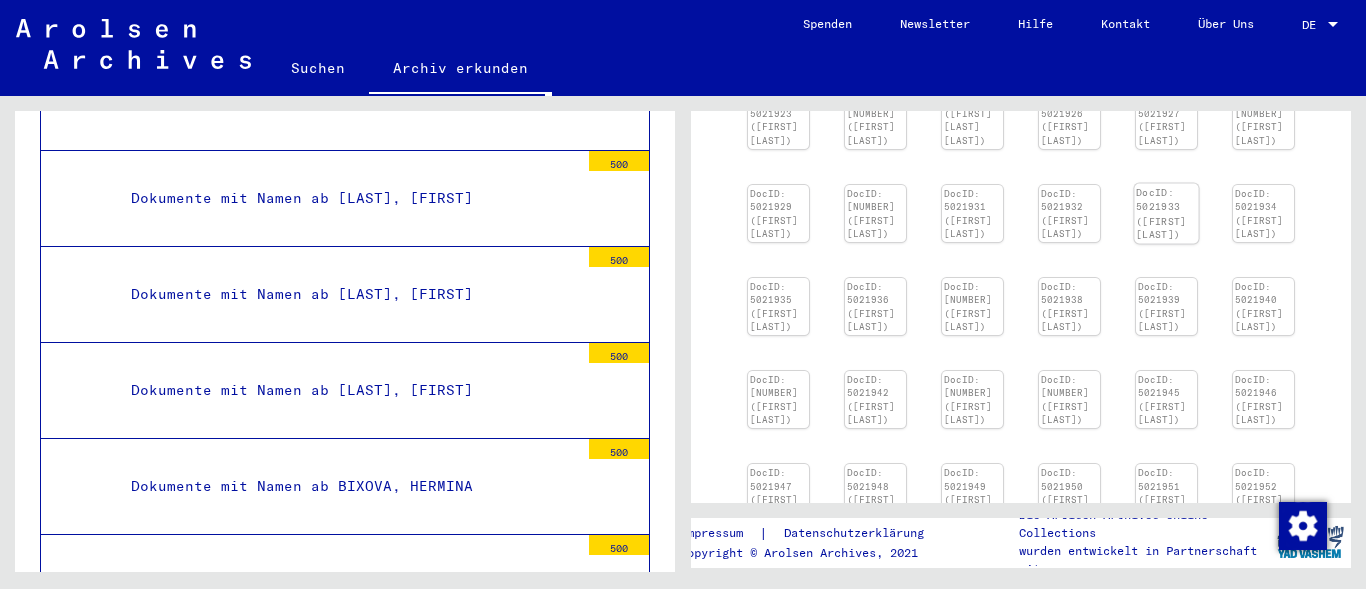 scroll, scrollTop: 384, scrollLeft: 39, axis: both 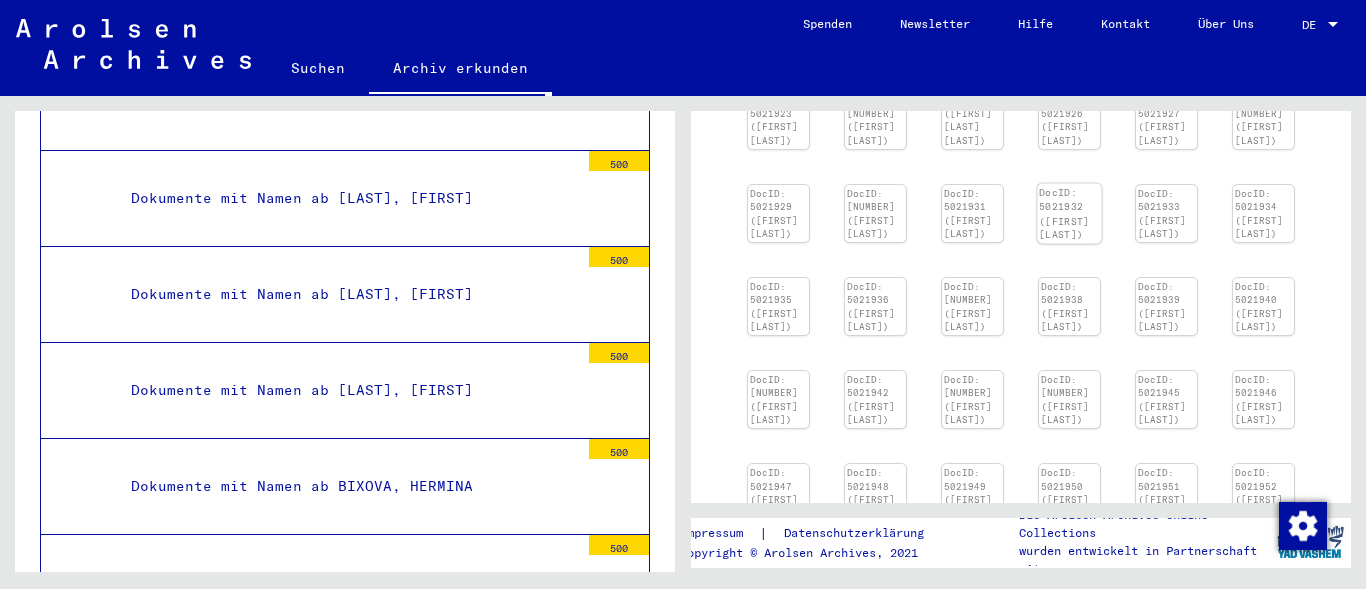 click at bounding box center (778, 78) 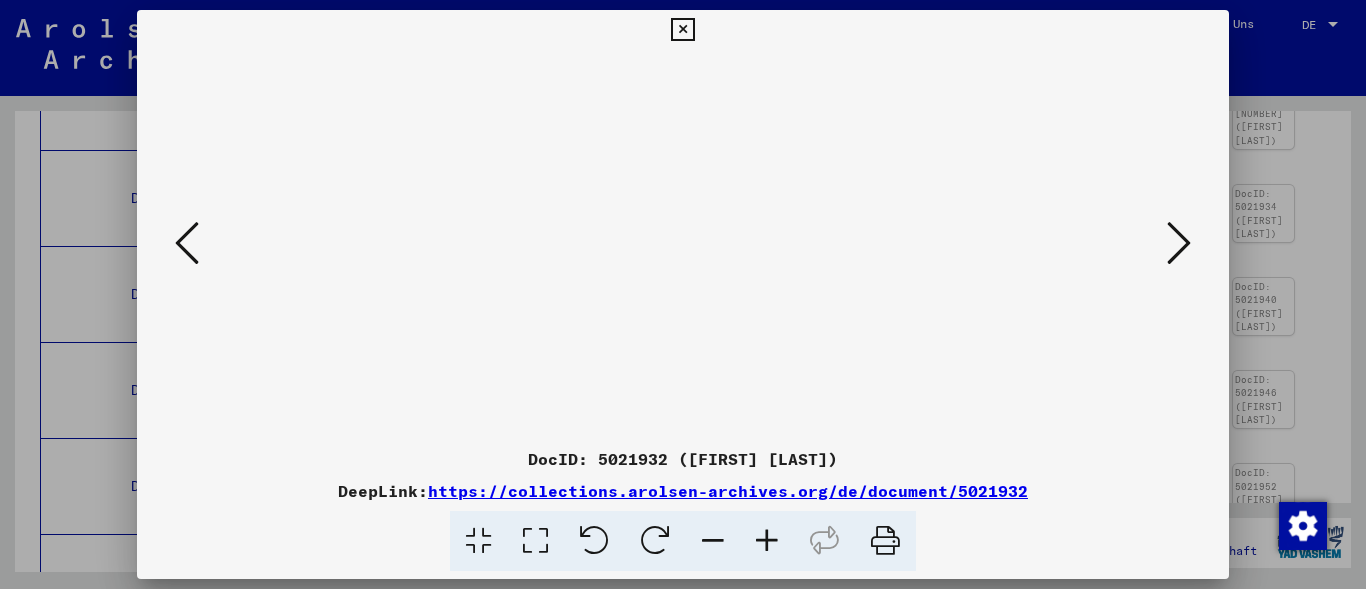 scroll, scrollTop: 0, scrollLeft: 0, axis: both 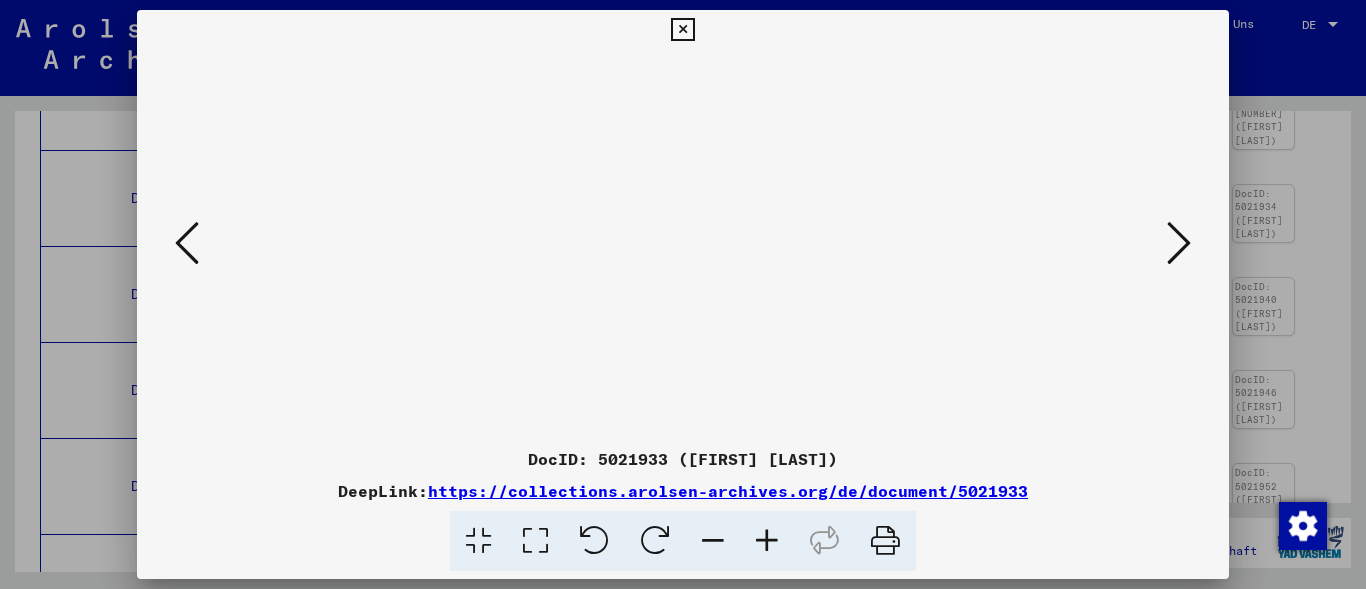 click at bounding box center [1179, 243] 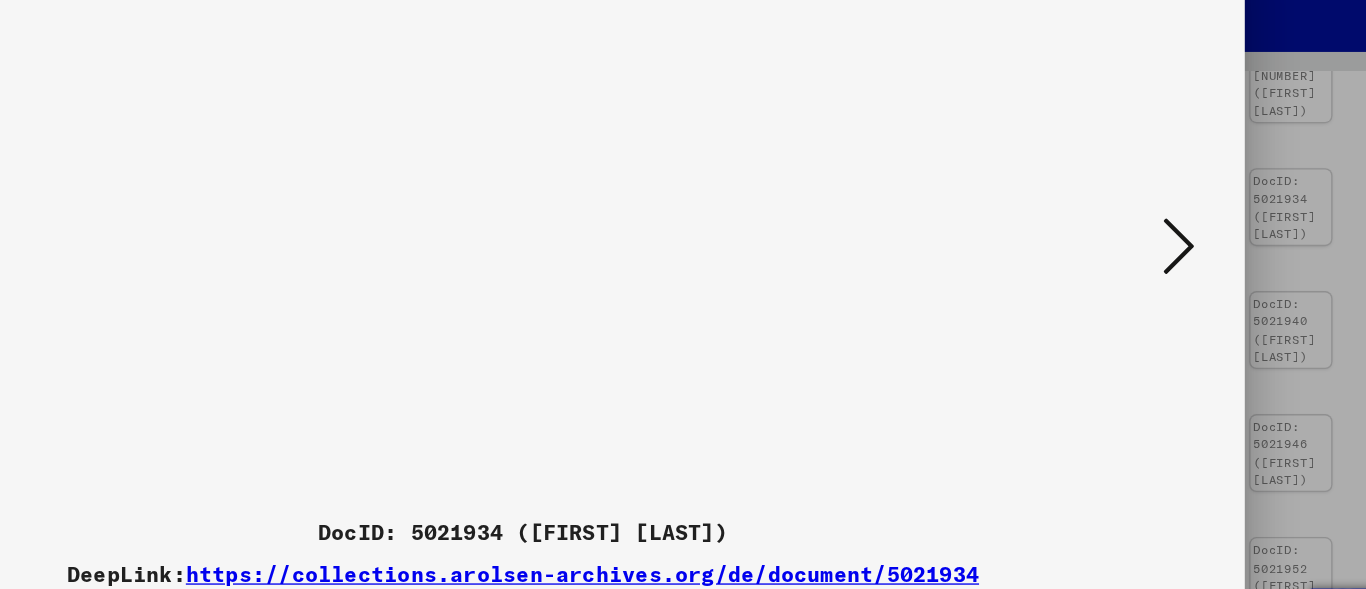click at bounding box center [1179, 243] 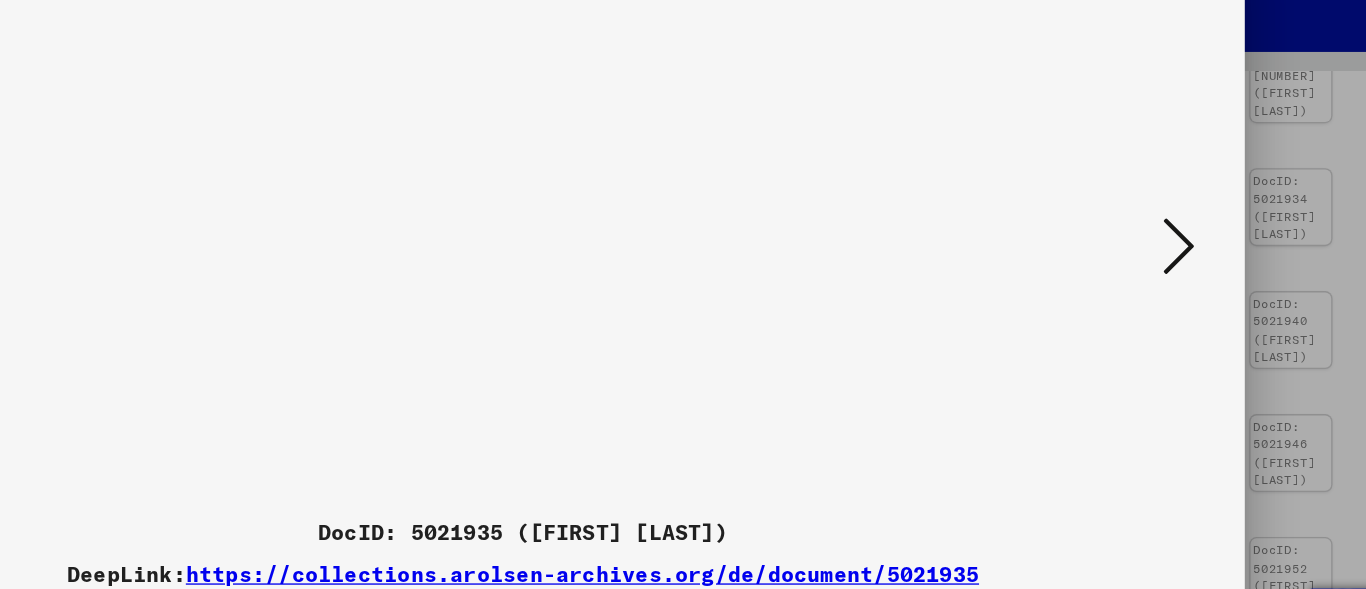 click at bounding box center [1179, 243] 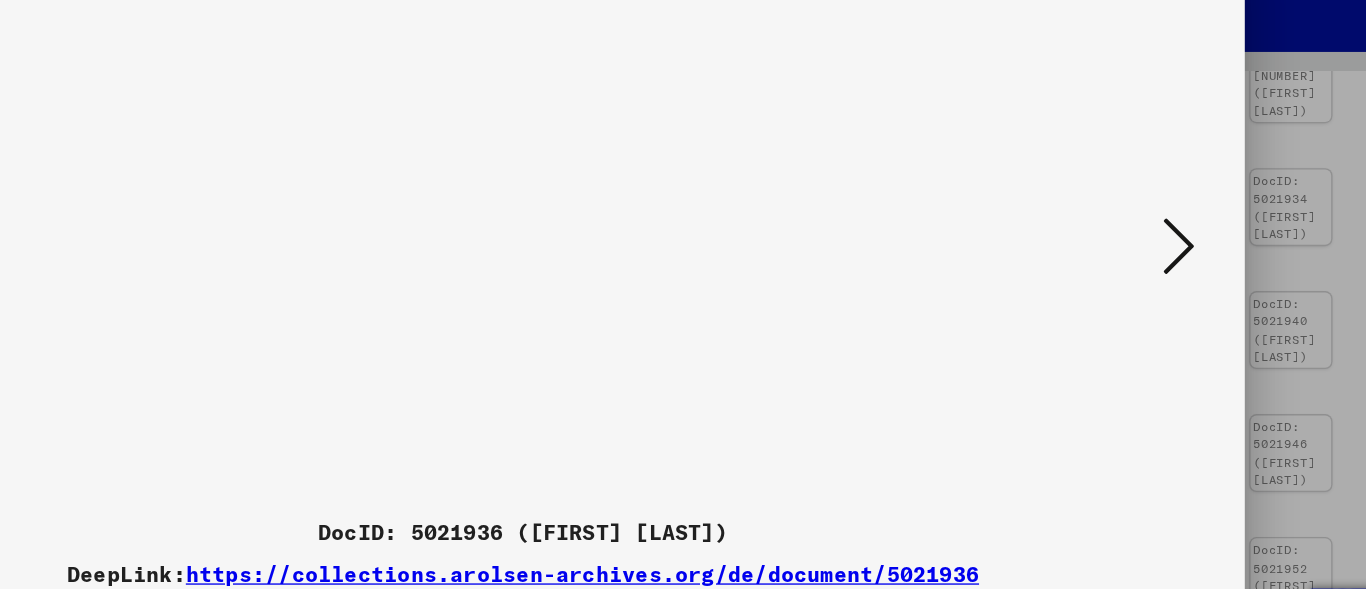 click at bounding box center [1179, 243] 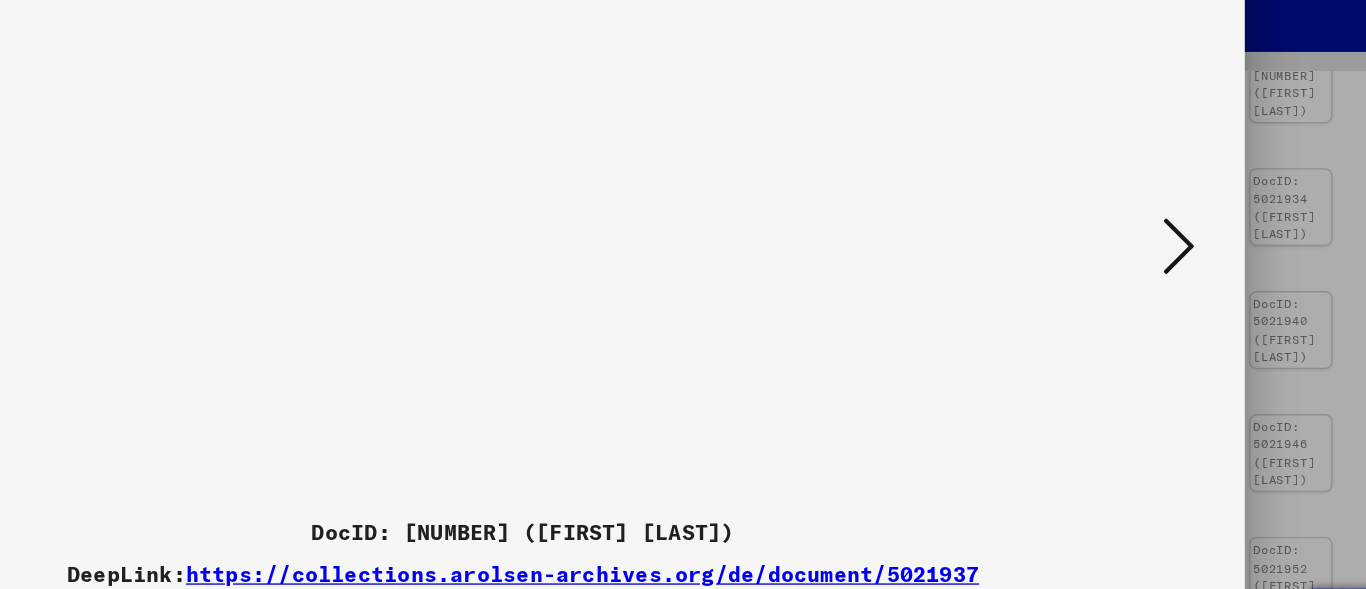 click at bounding box center (1179, 243) 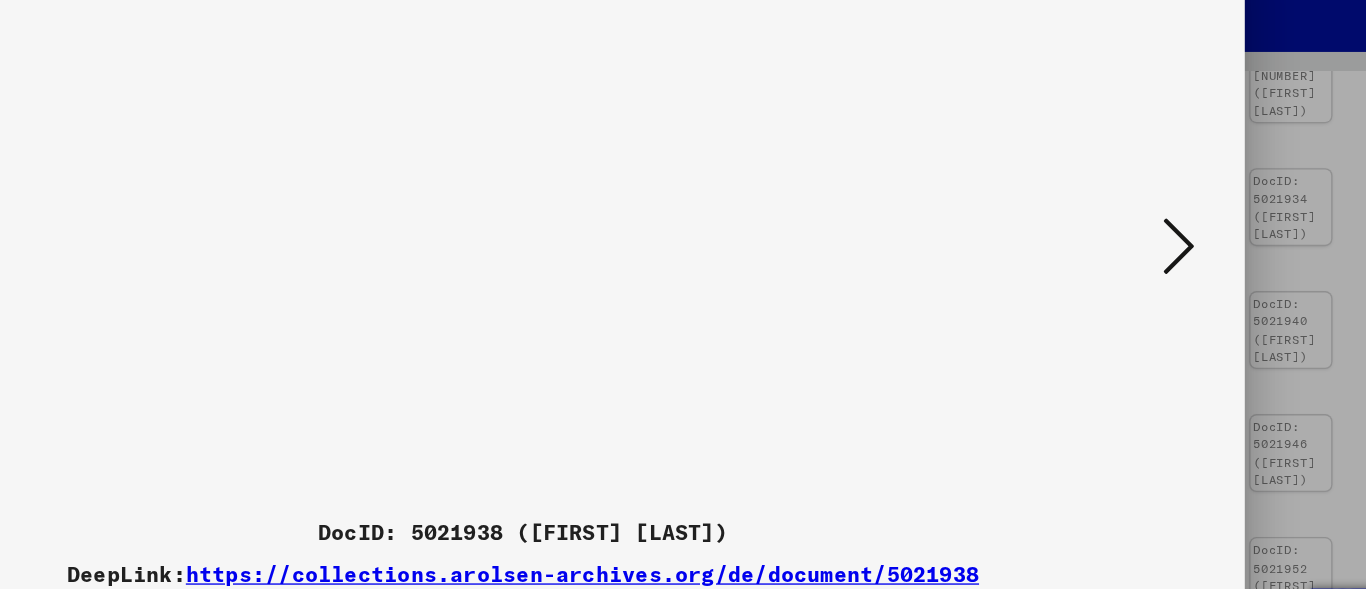 click at bounding box center [1179, 243] 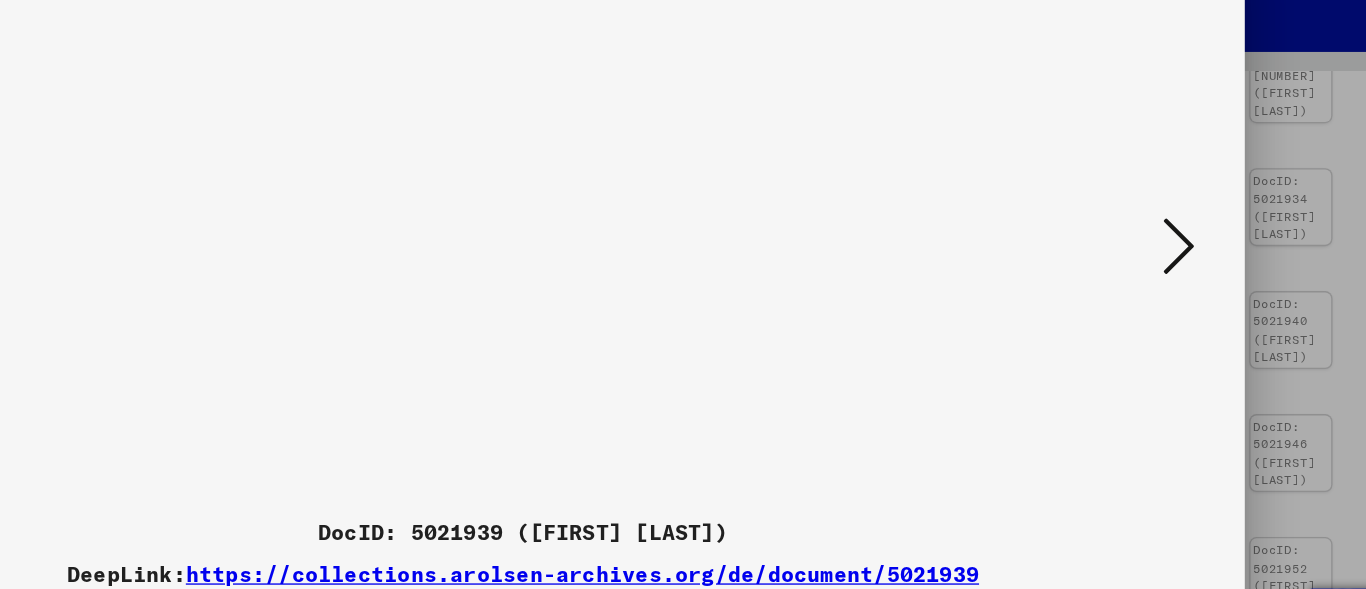 click at bounding box center (1179, 243) 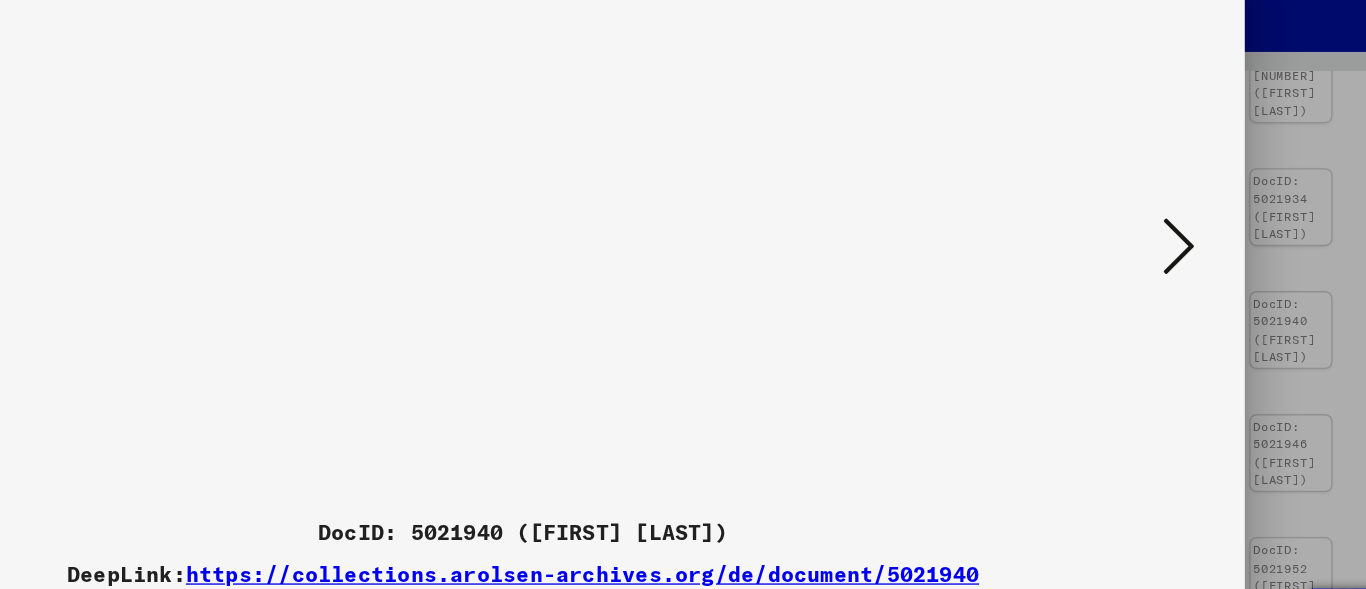 click at bounding box center (1179, 243) 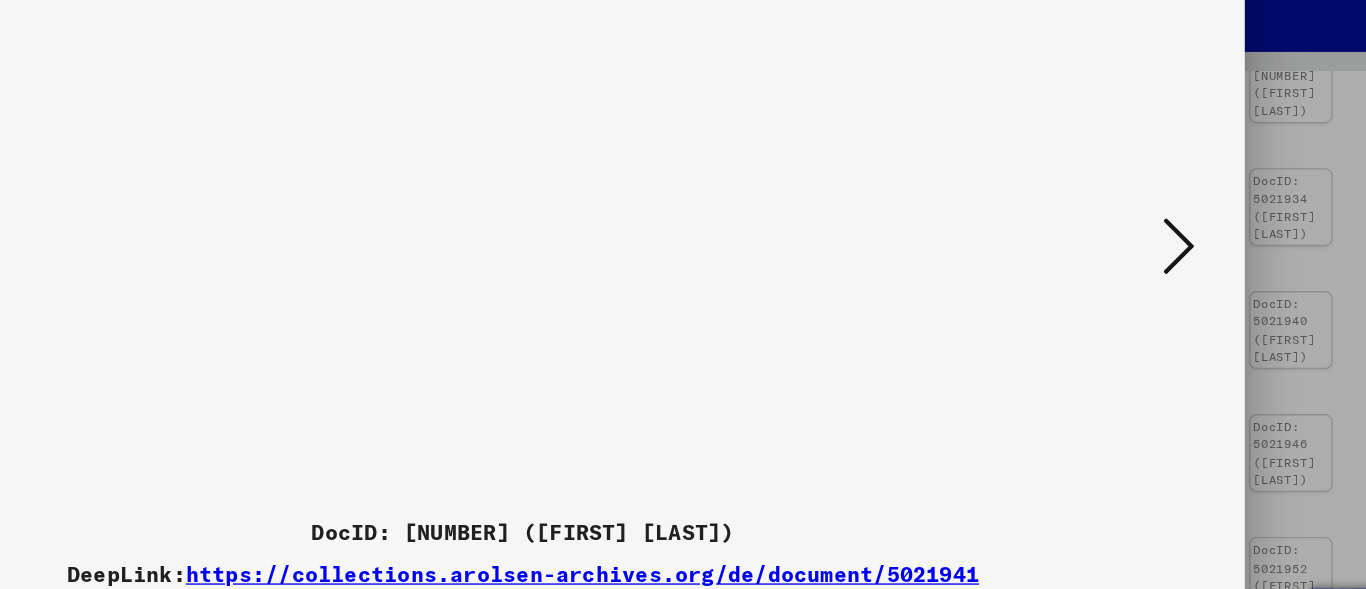 click at bounding box center [1179, 243] 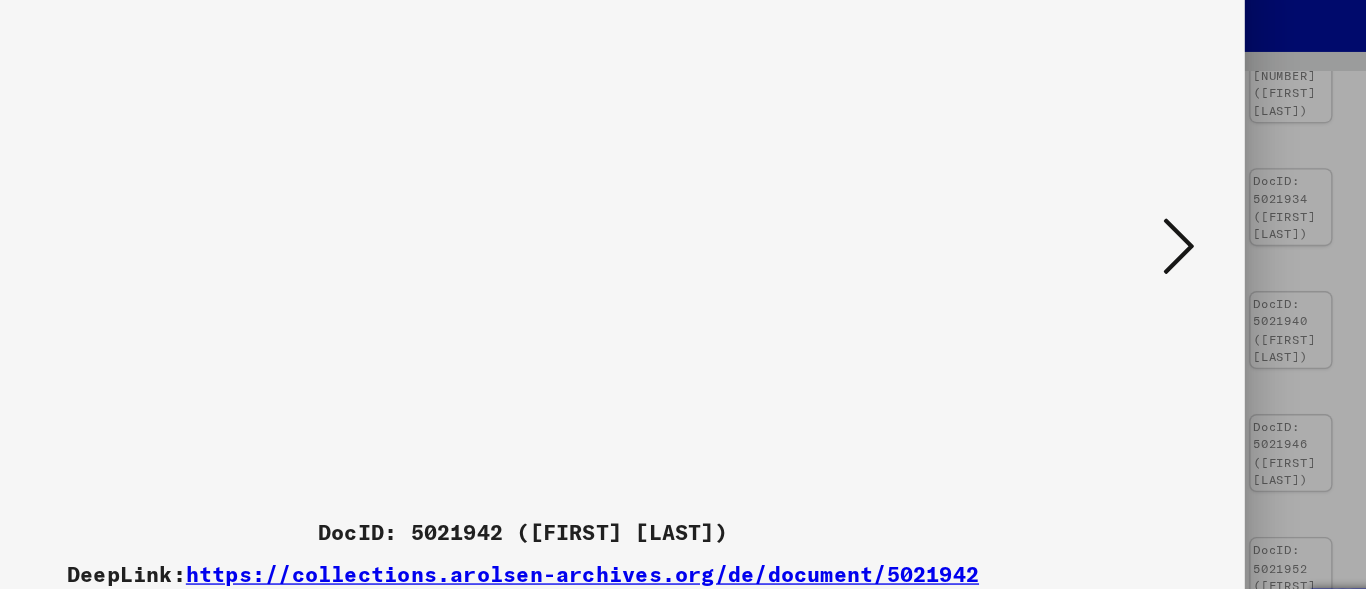 click at bounding box center (1179, 243) 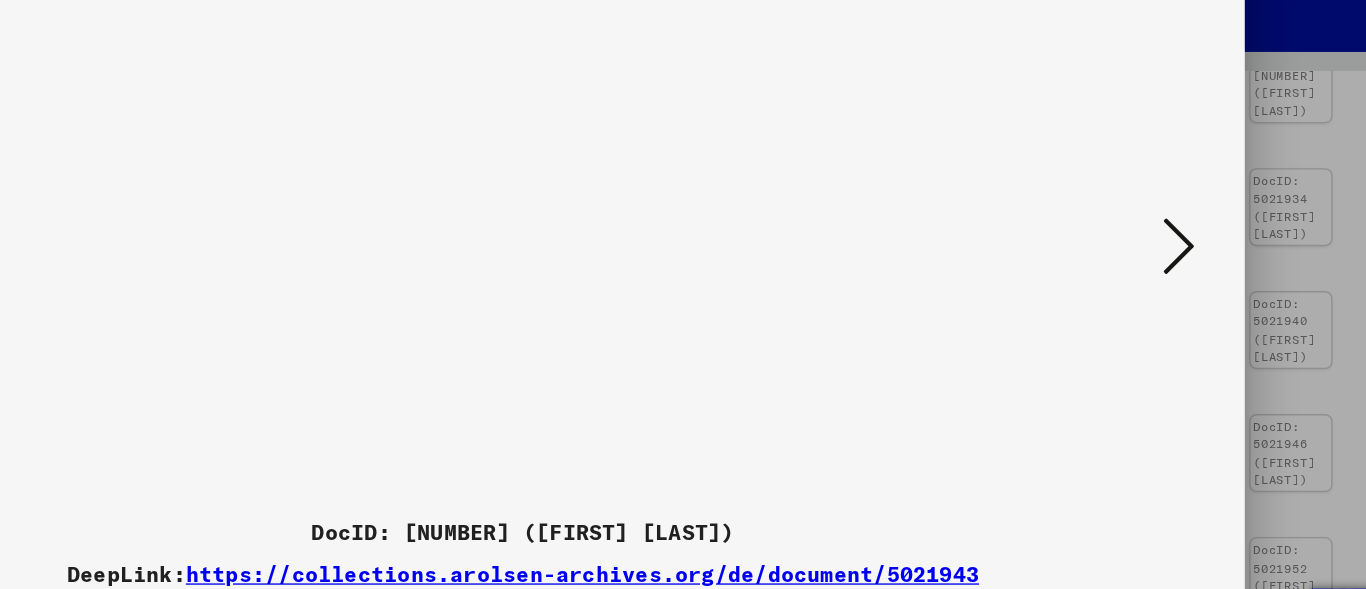 click at bounding box center [1179, 243] 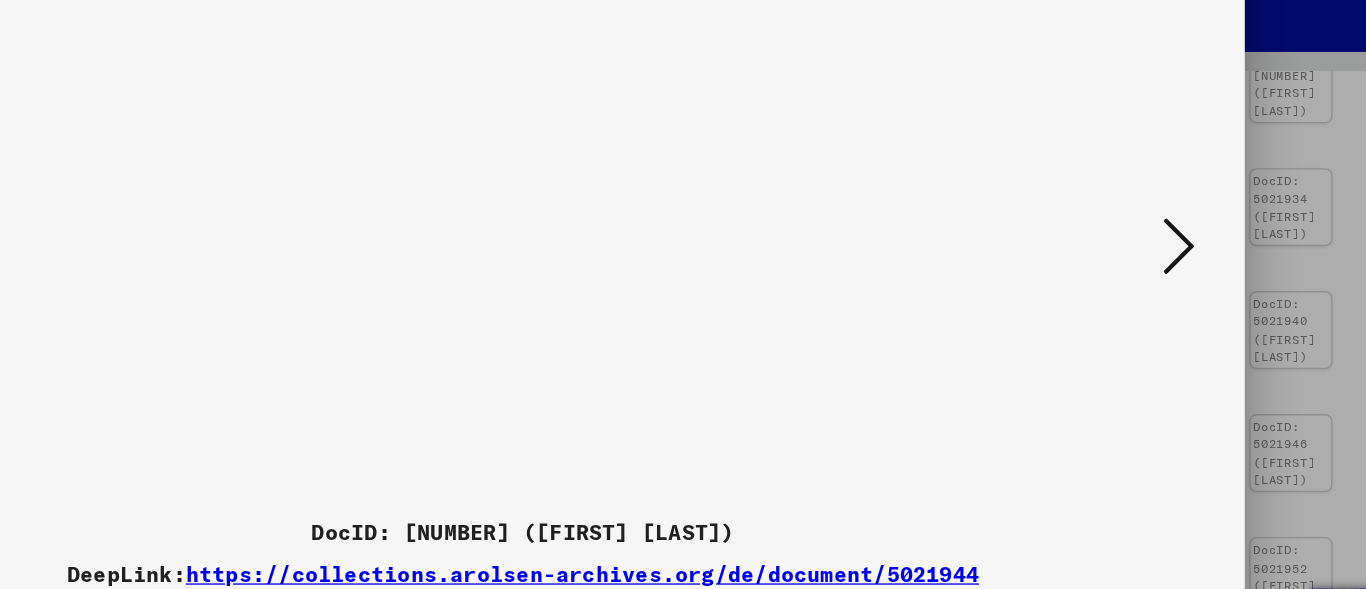 click at bounding box center (1179, 243) 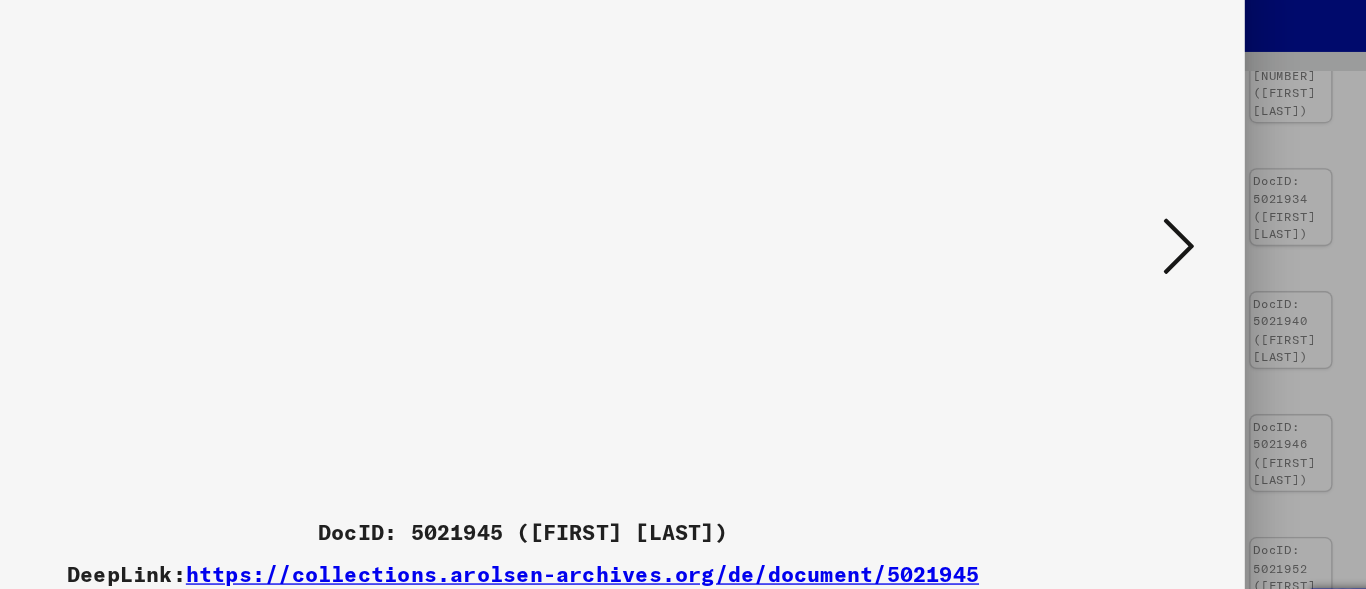 click at bounding box center (1179, 243) 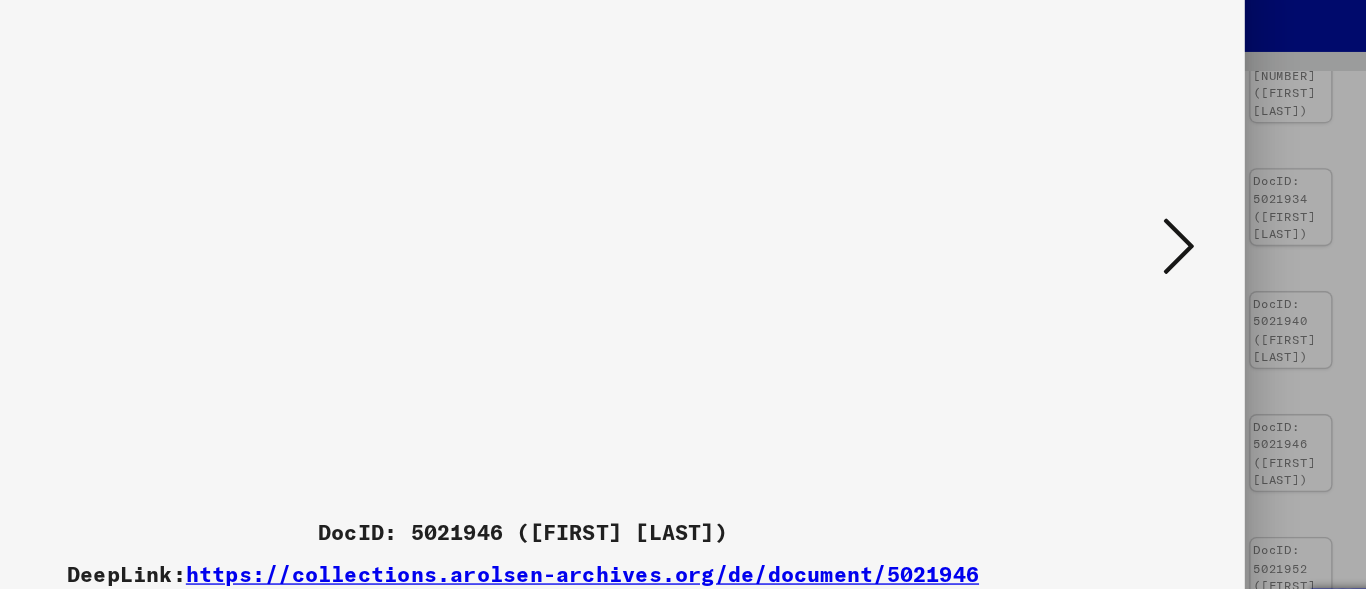 click at bounding box center (1179, 243) 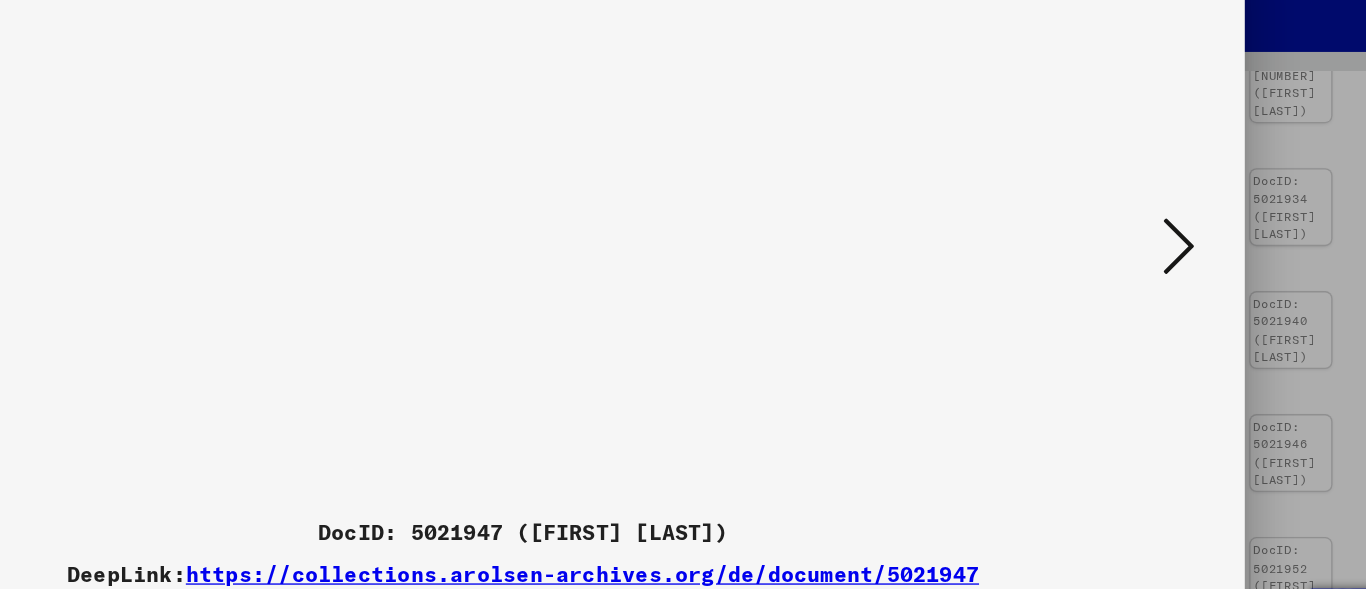 click at bounding box center (1179, 243) 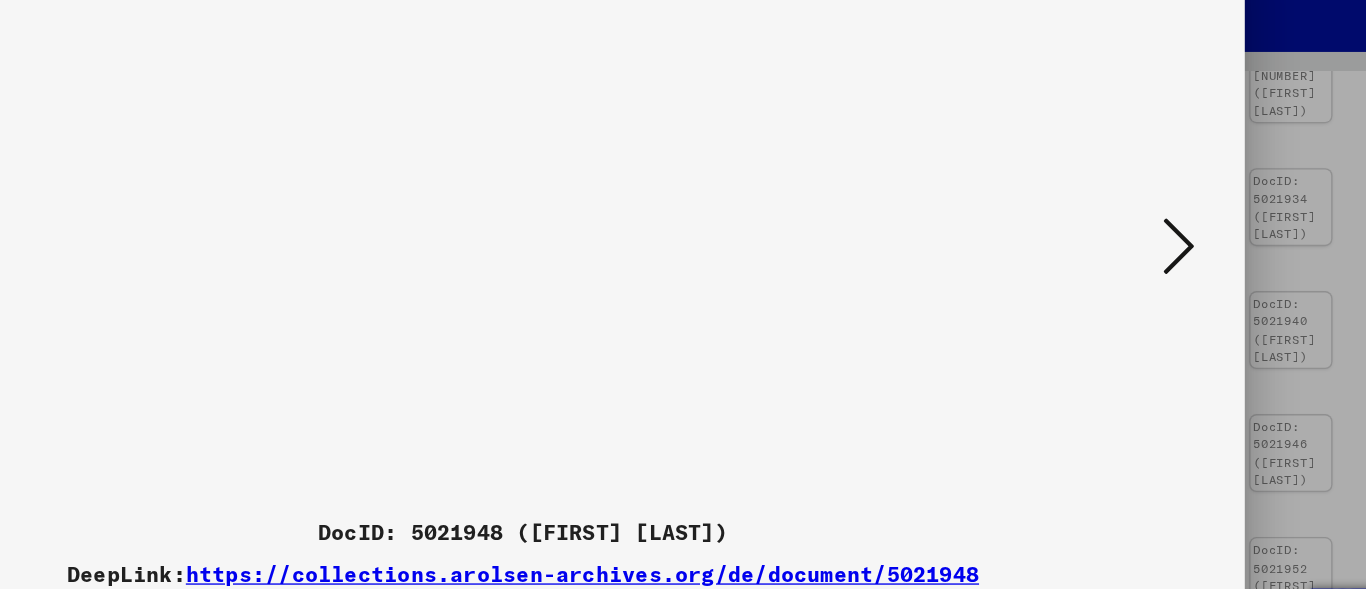 click at bounding box center (1179, 243) 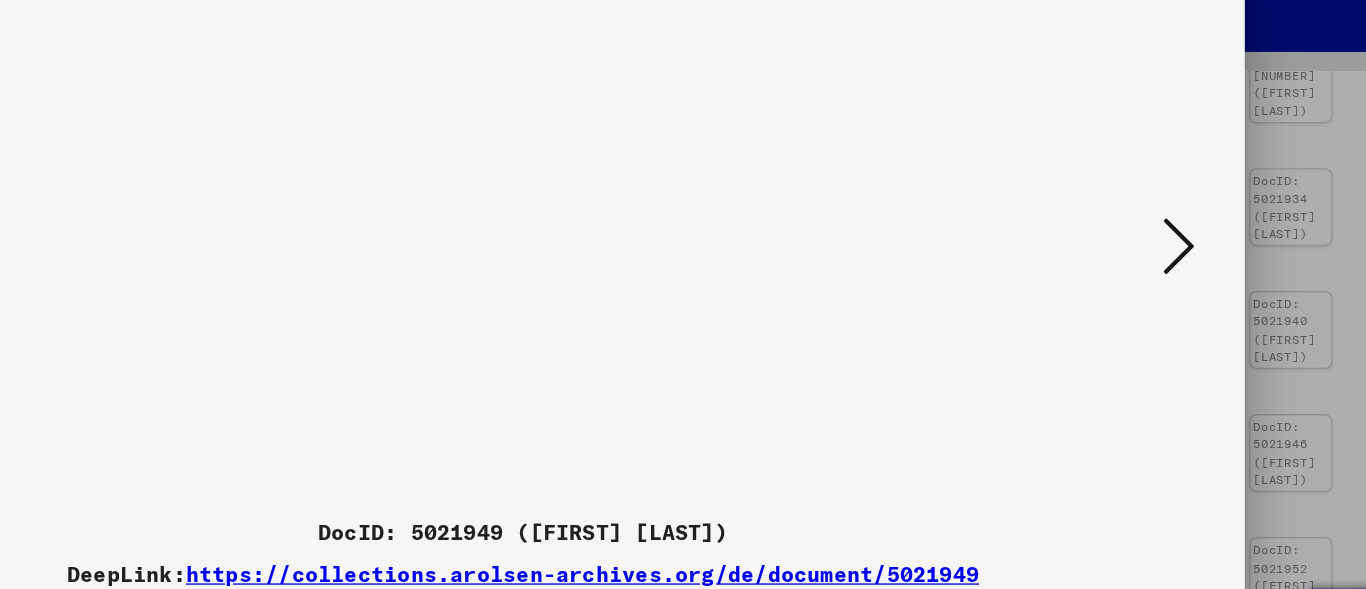 click at bounding box center (1179, 243) 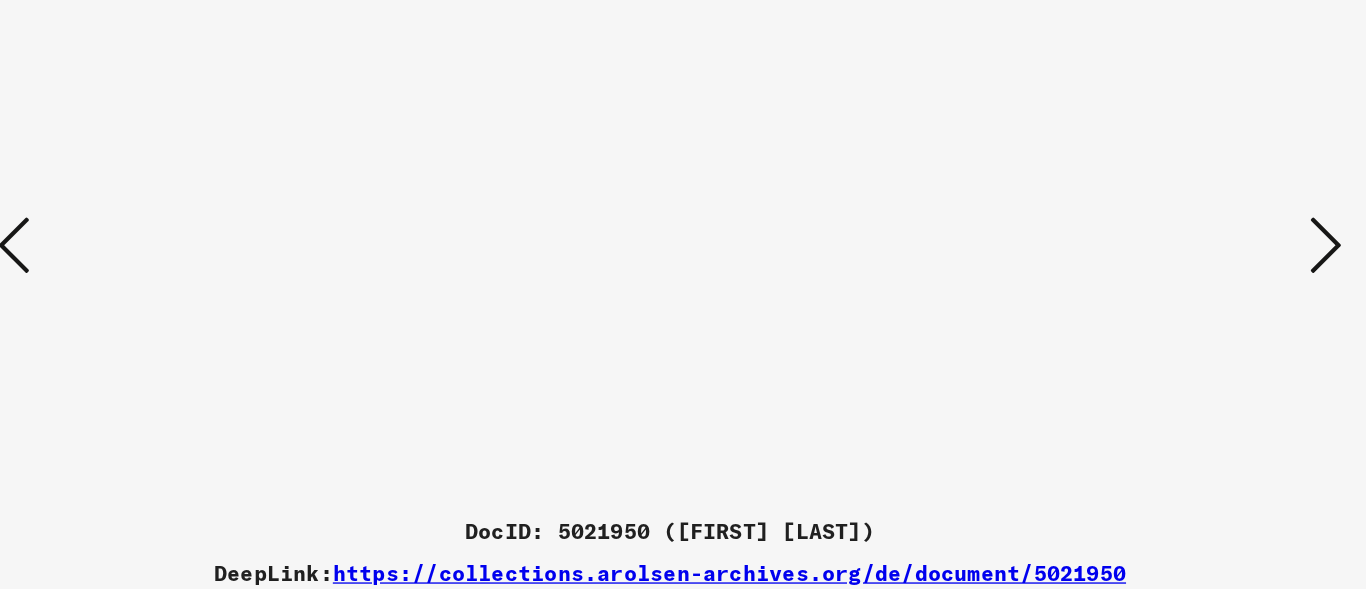 click at bounding box center [187, 243] 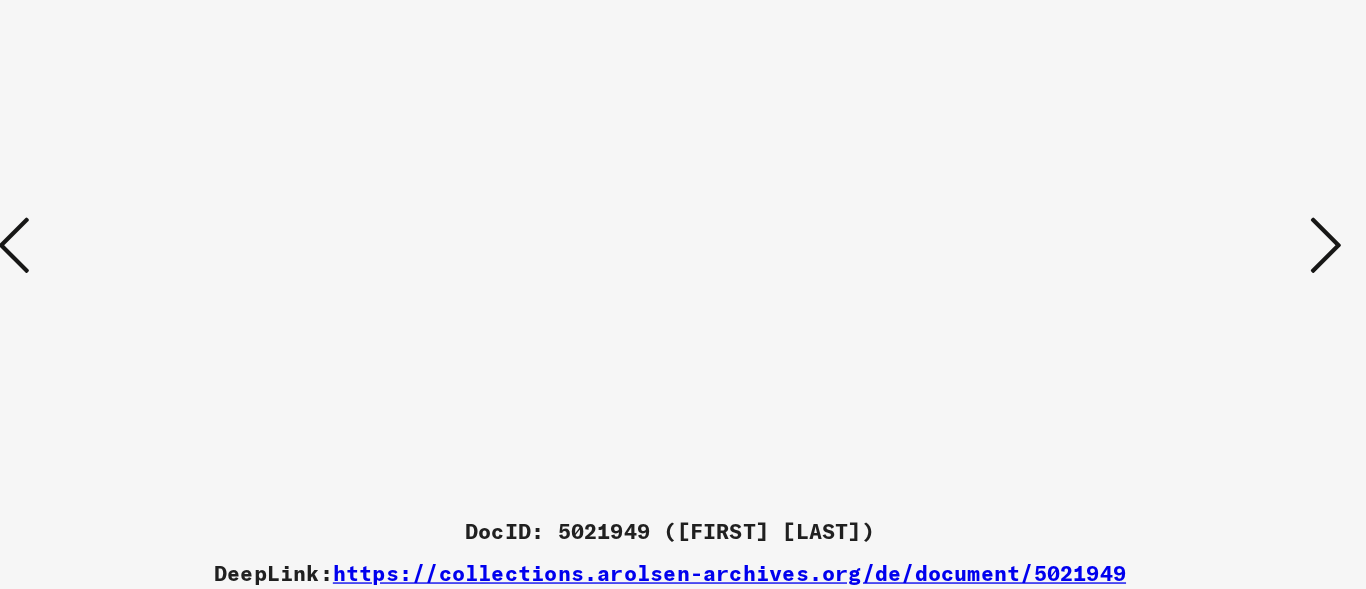 click at bounding box center (1179, 243) 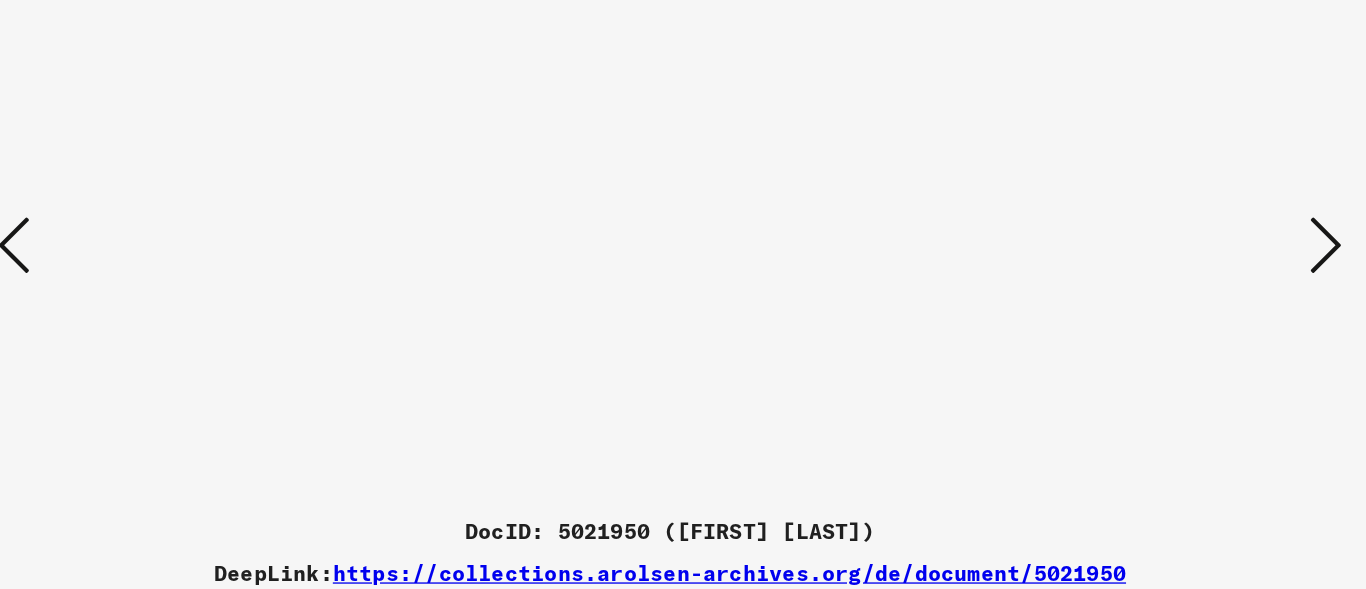 click at bounding box center (1179, 243) 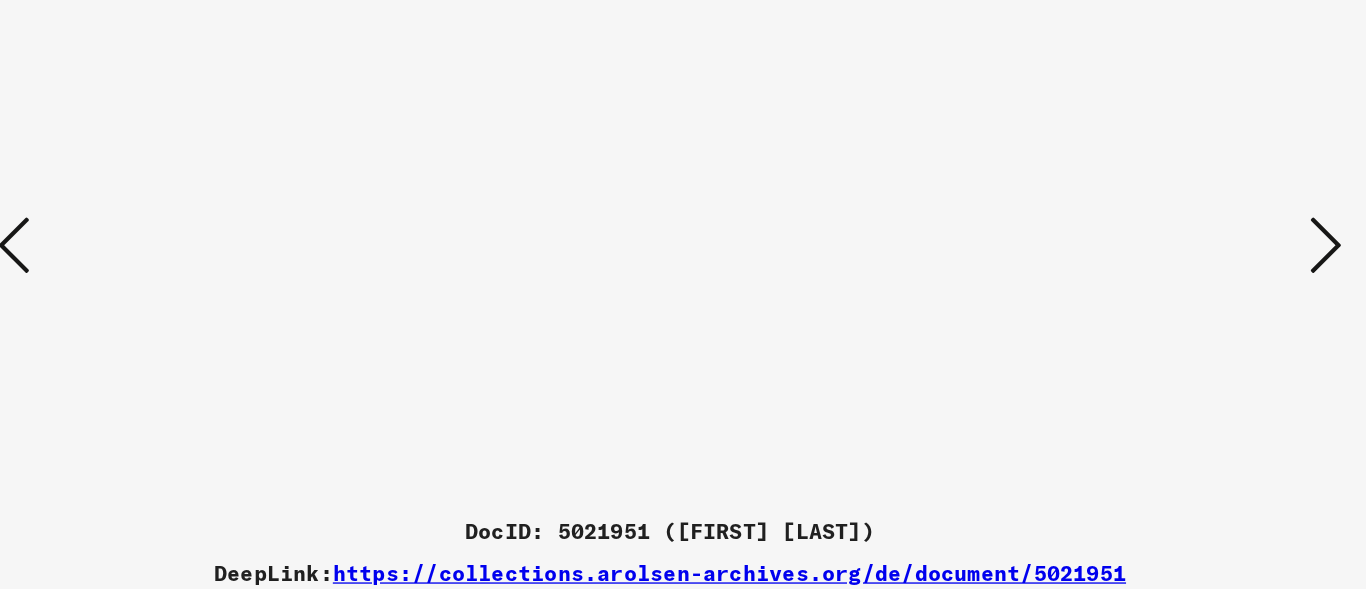 click at bounding box center (1179, 243) 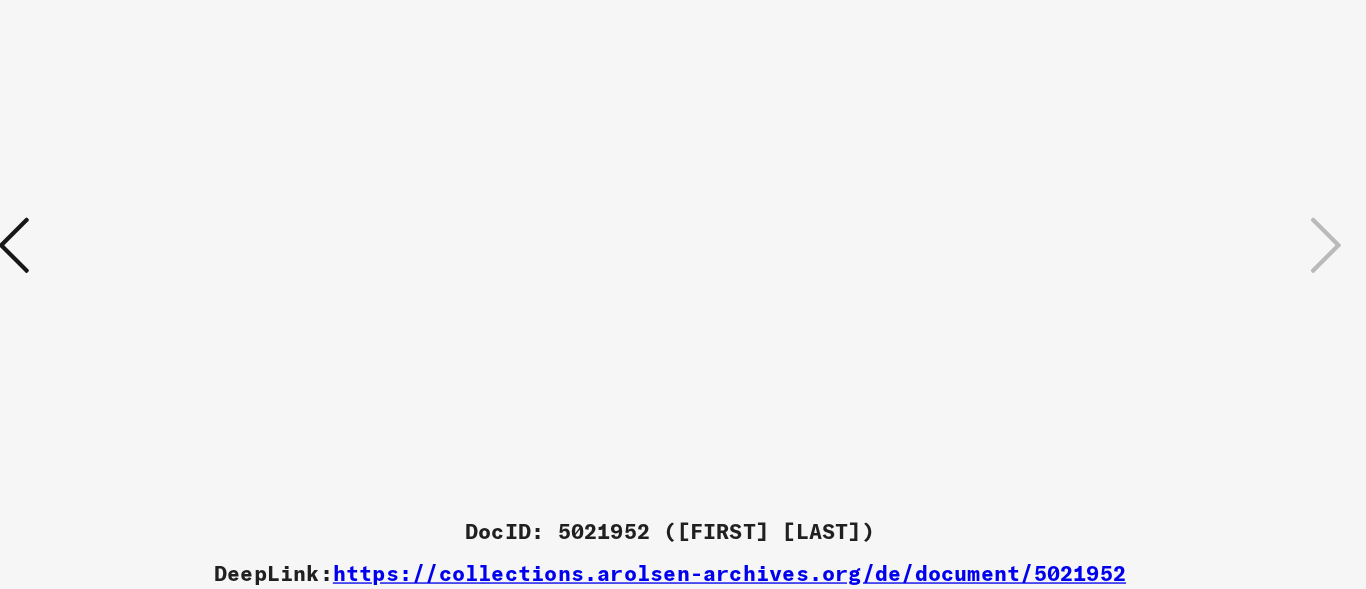 click at bounding box center [1179, 243] 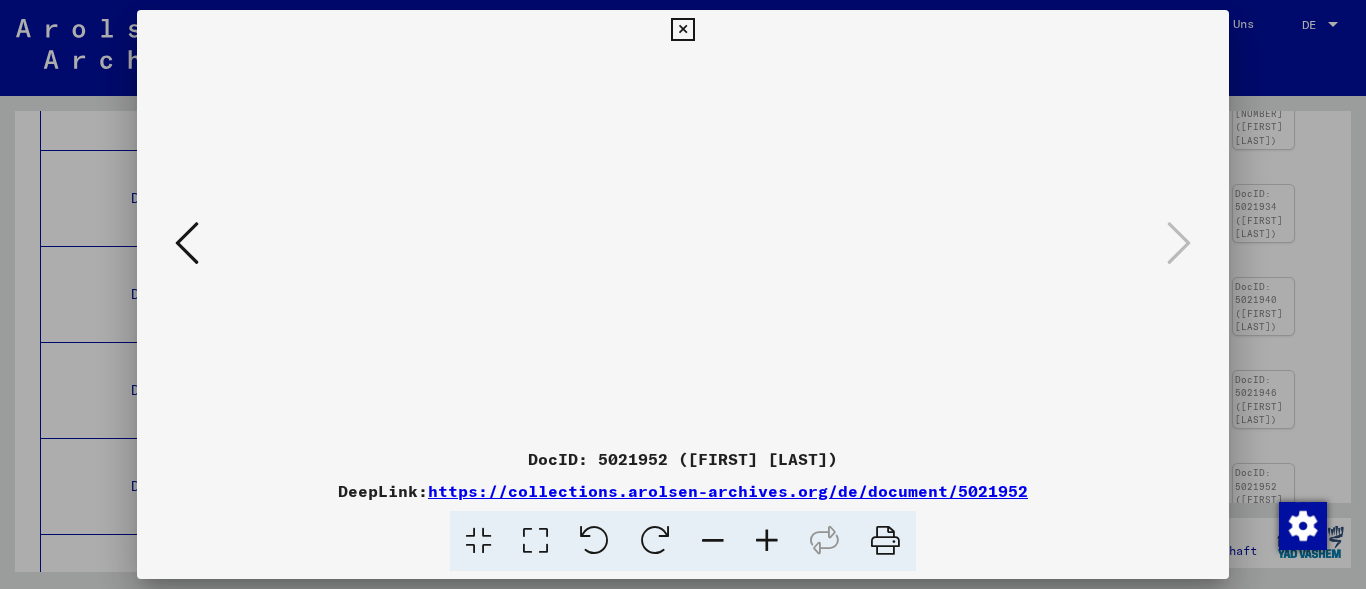 click at bounding box center [682, 30] 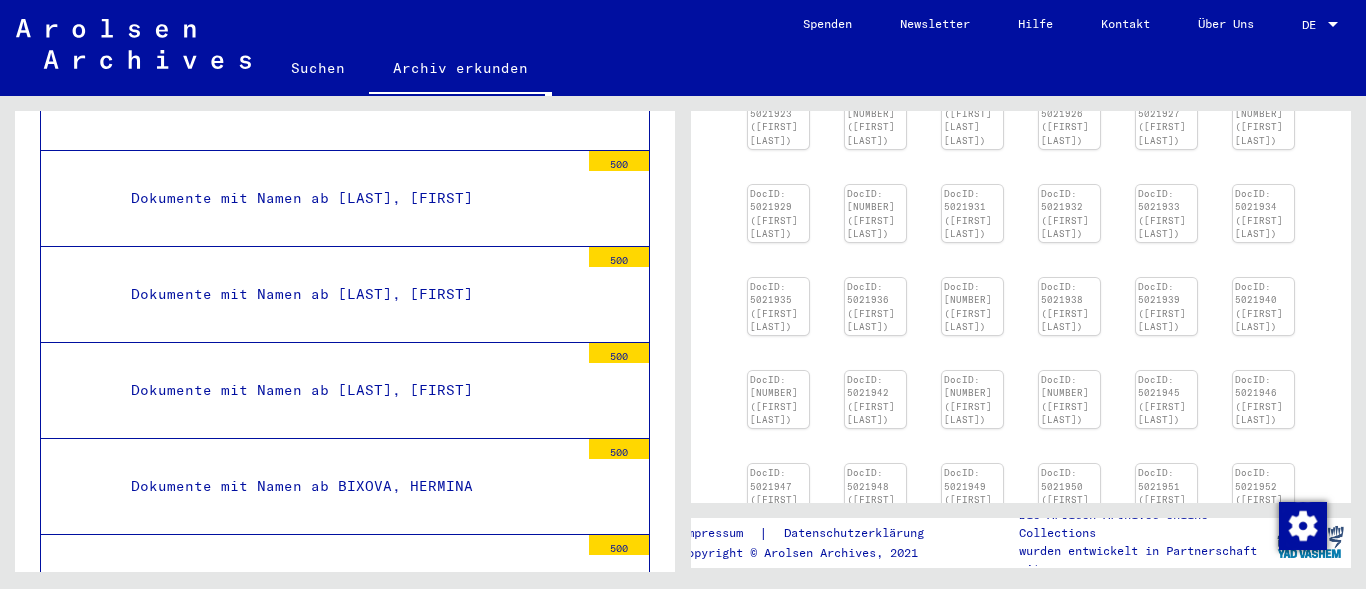 scroll, scrollTop: 0, scrollLeft: 0, axis: both 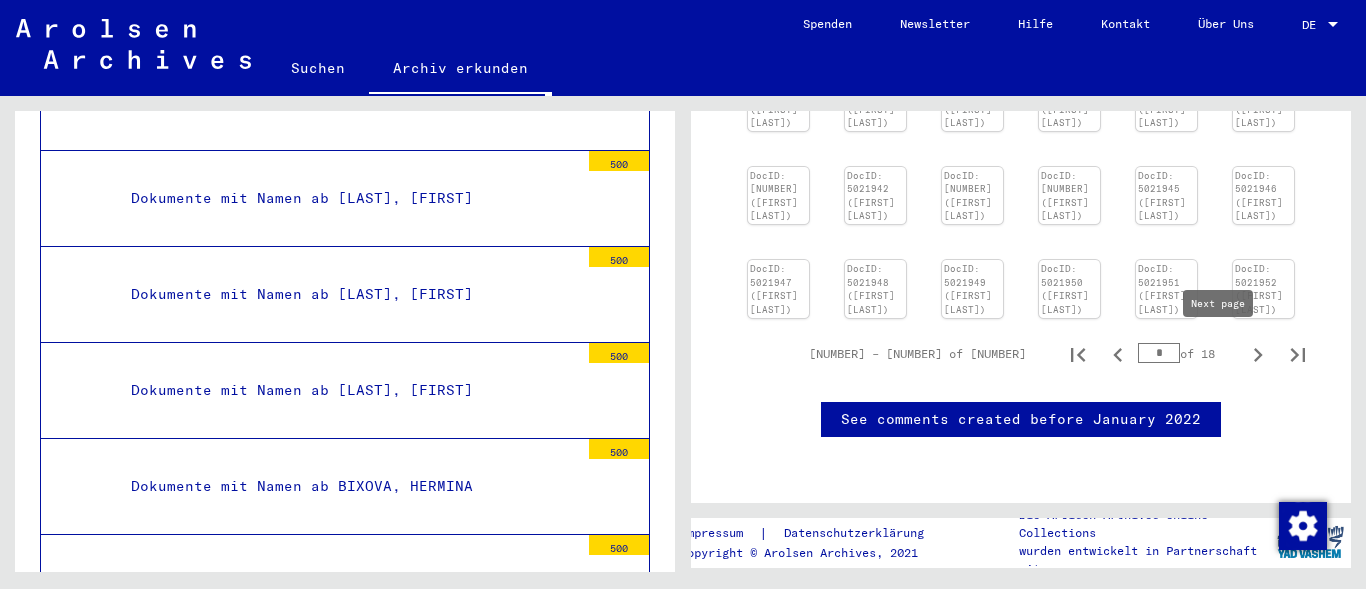 click at bounding box center (1258, 355) 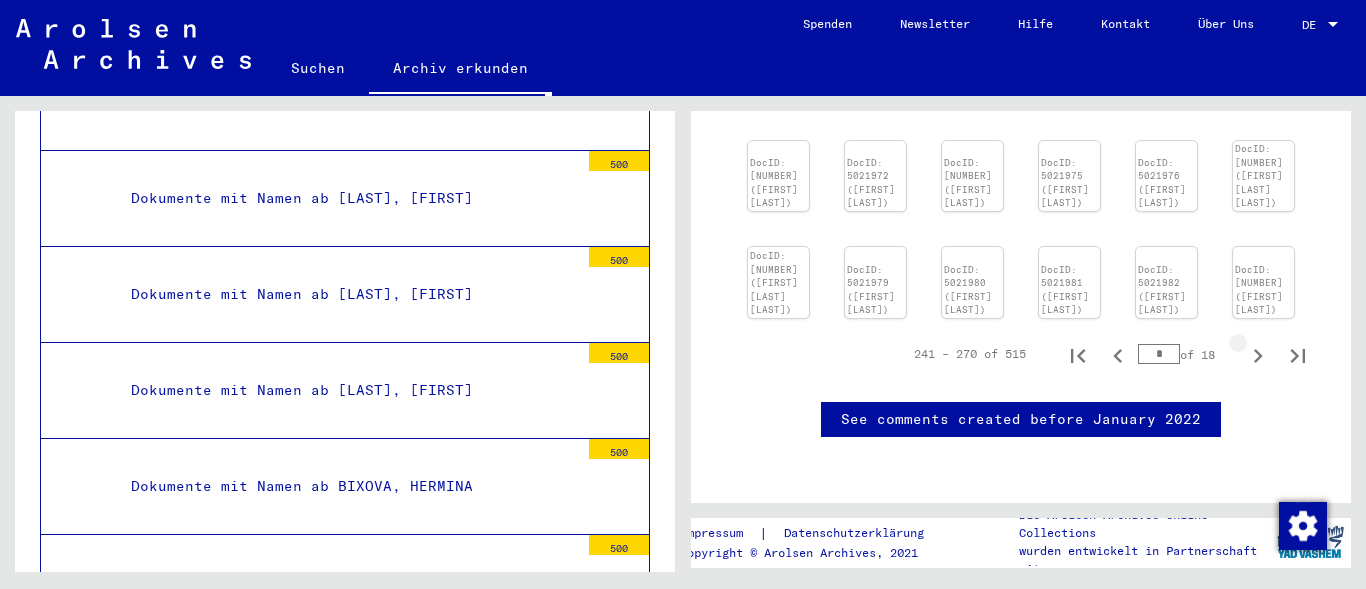 scroll, scrollTop: 837, scrollLeft: 17, axis: both 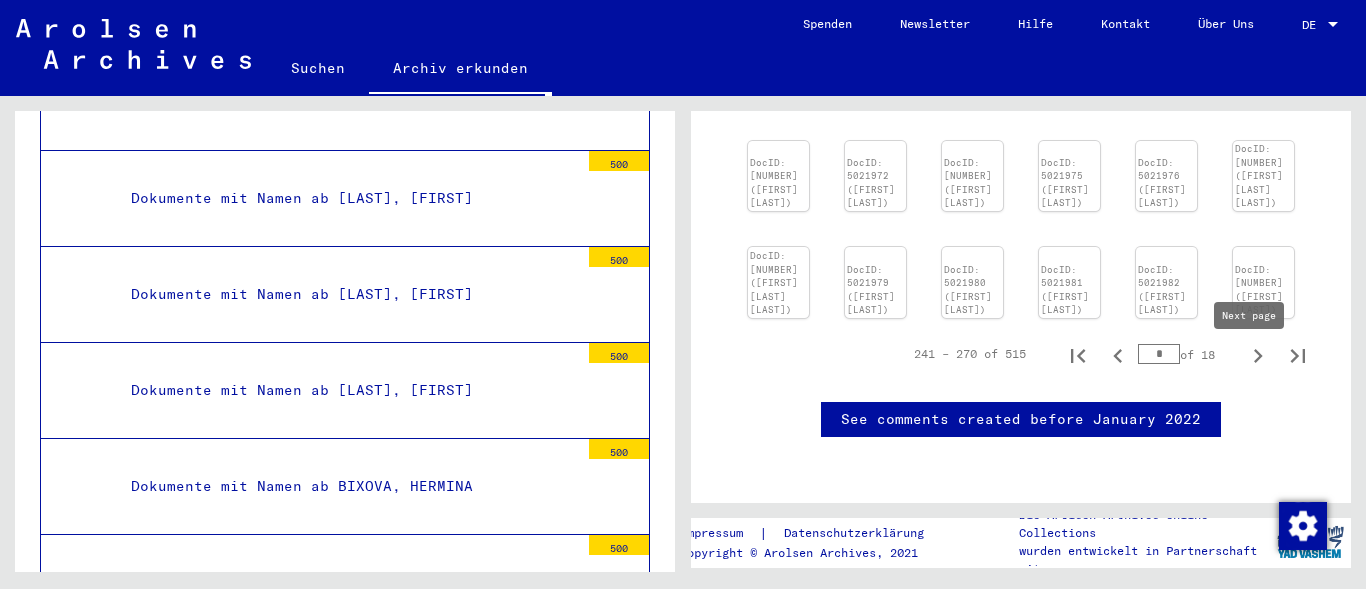 click at bounding box center (1258, 356) 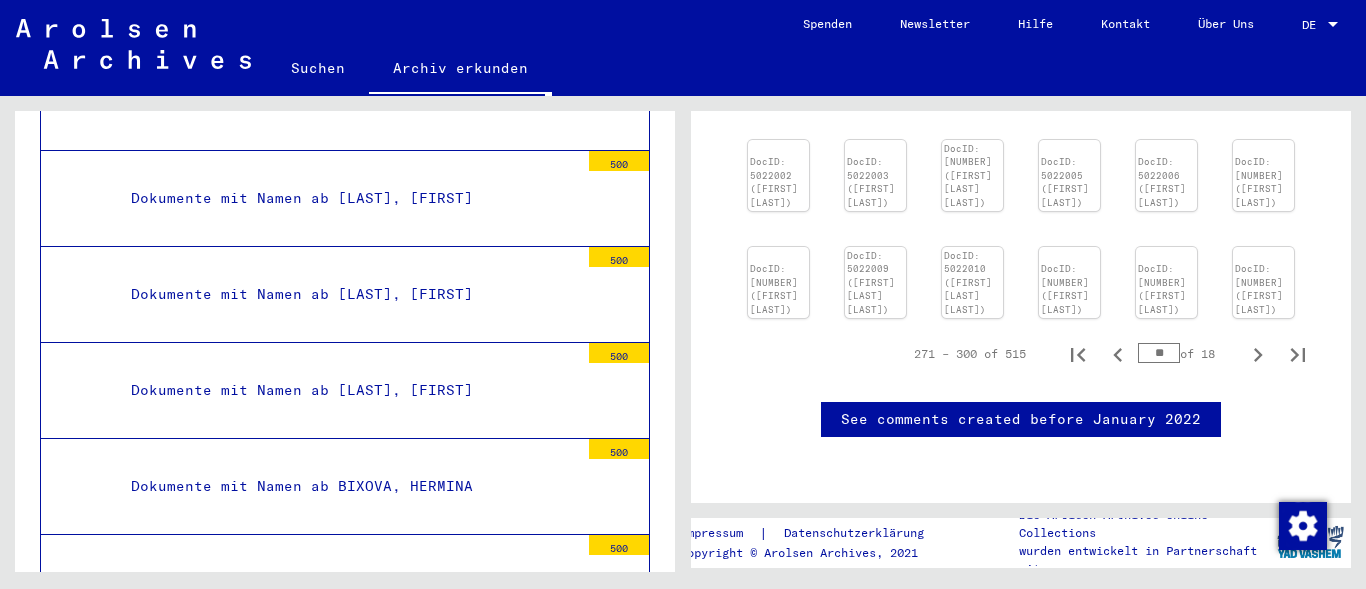 scroll, scrollTop: 1493, scrollLeft: 8, axis: both 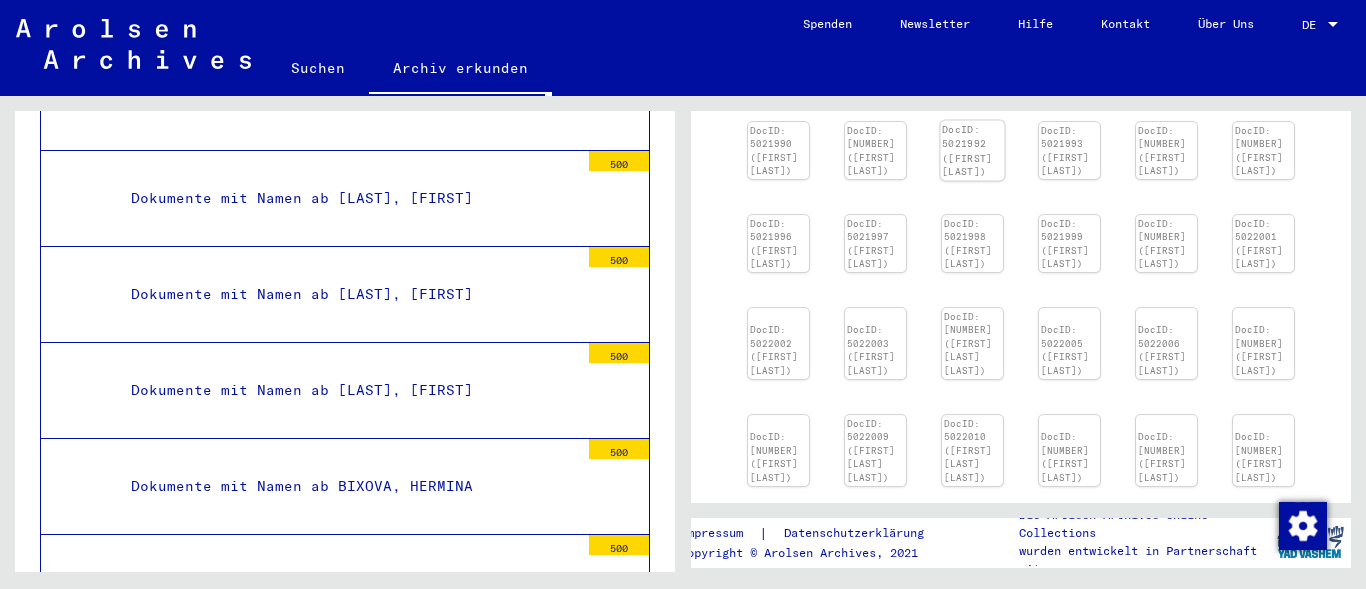 click on "DocID: 5021992 ([FIRST] [LAST])" at bounding box center [967, 150] 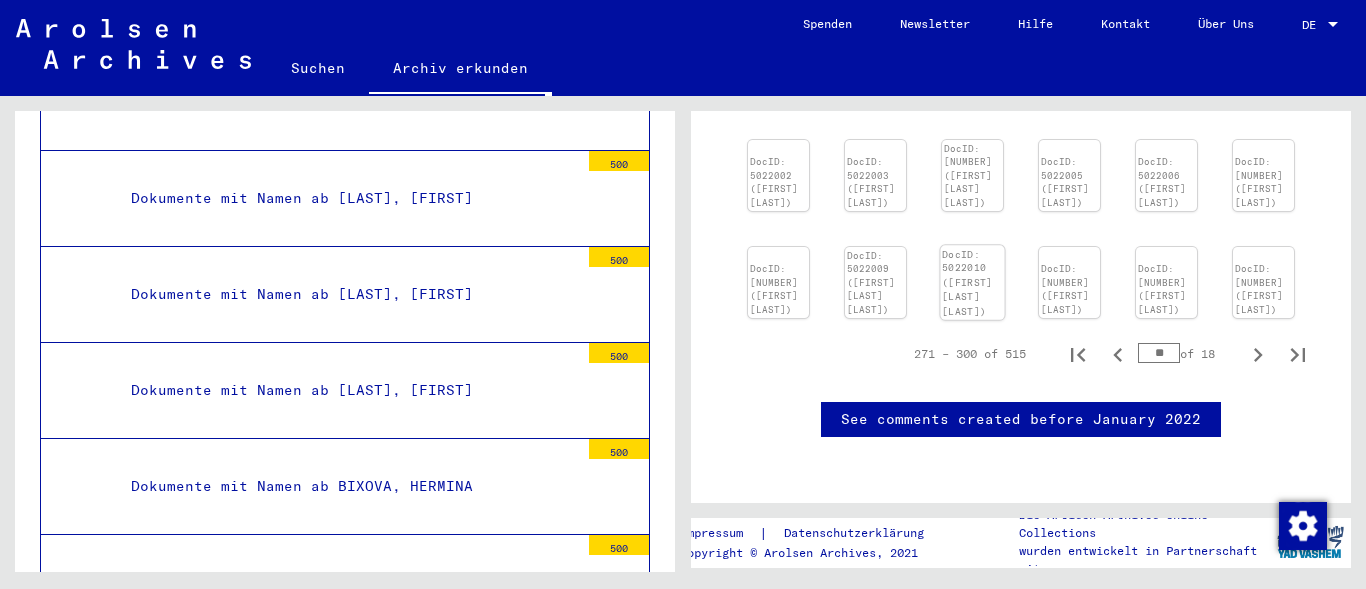scroll, scrollTop: 835, scrollLeft: 39, axis: both 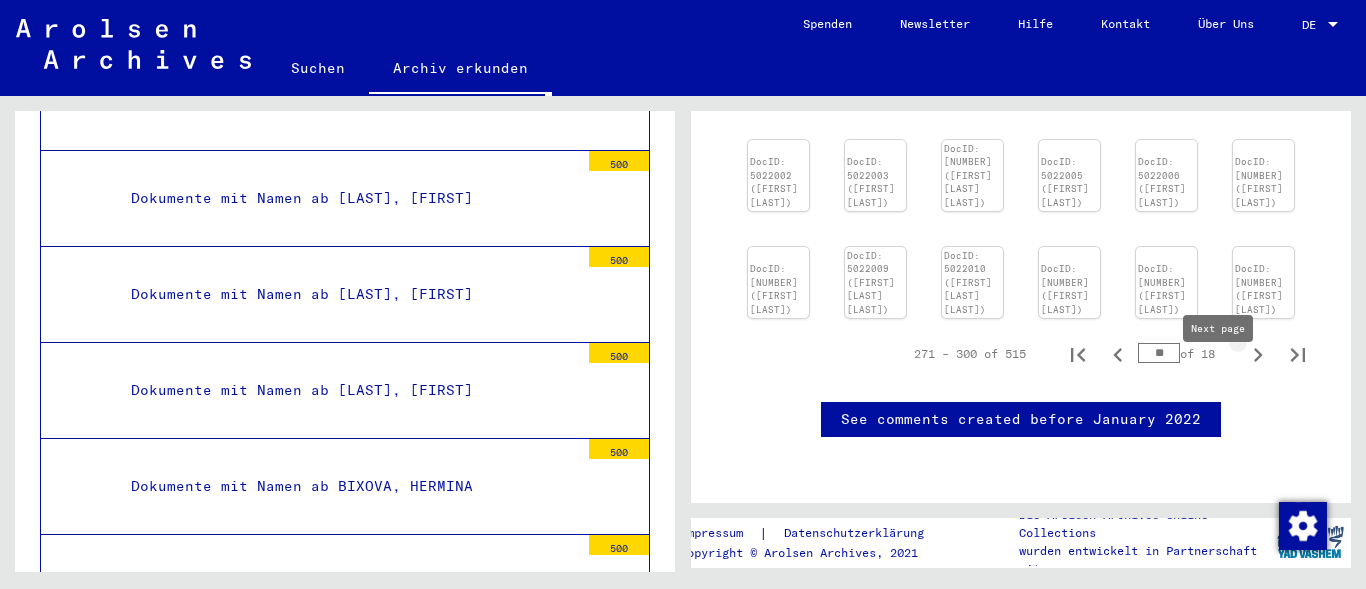 click at bounding box center (1258, 355) 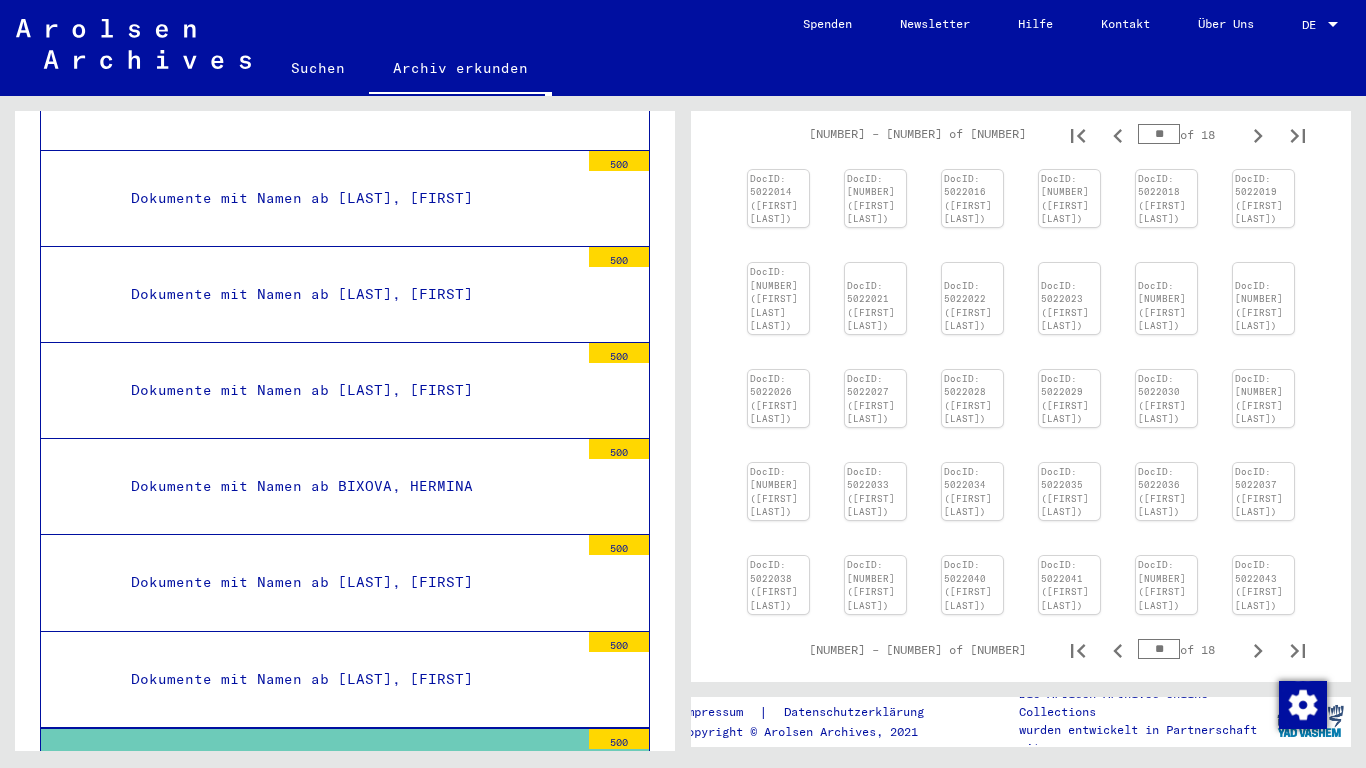 scroll, scrollTop: 291, scrollLeft: 6, axis: both 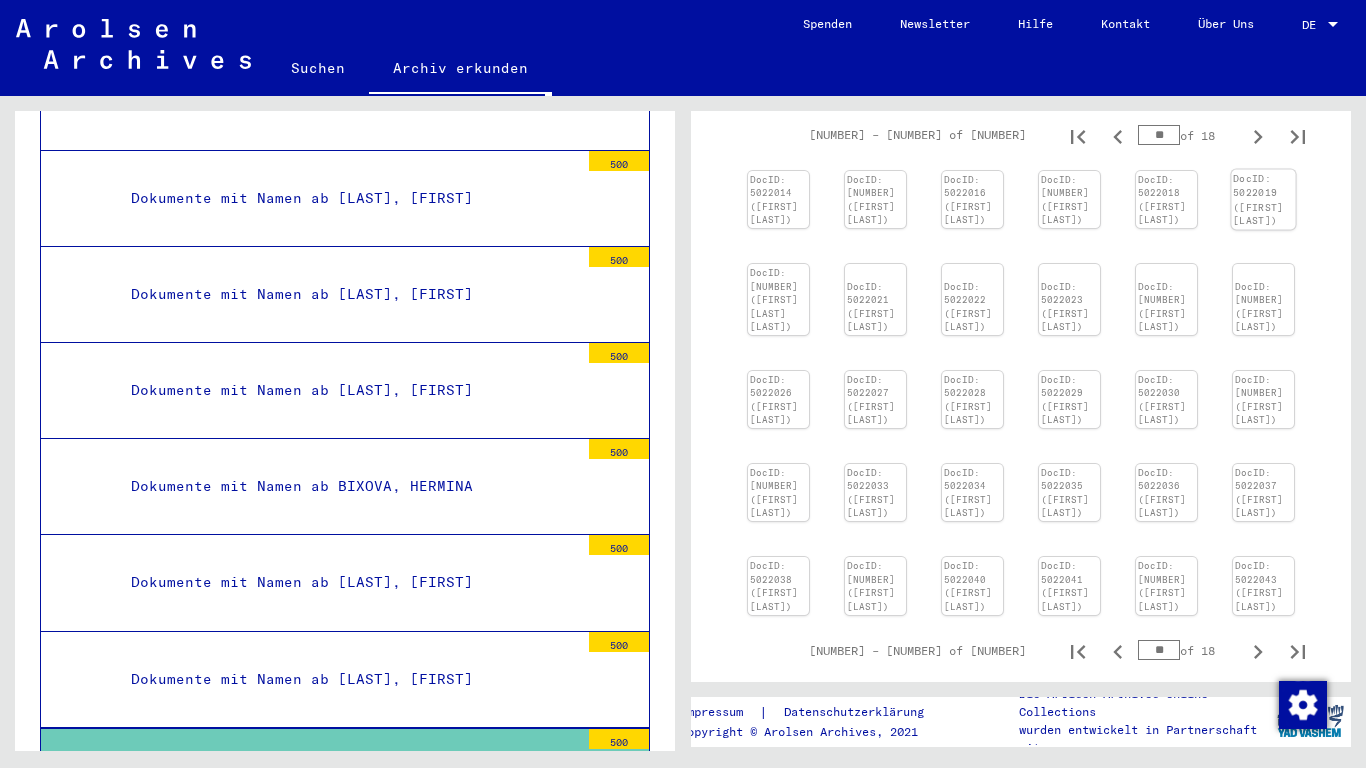 click at bounding box center (778, 171) 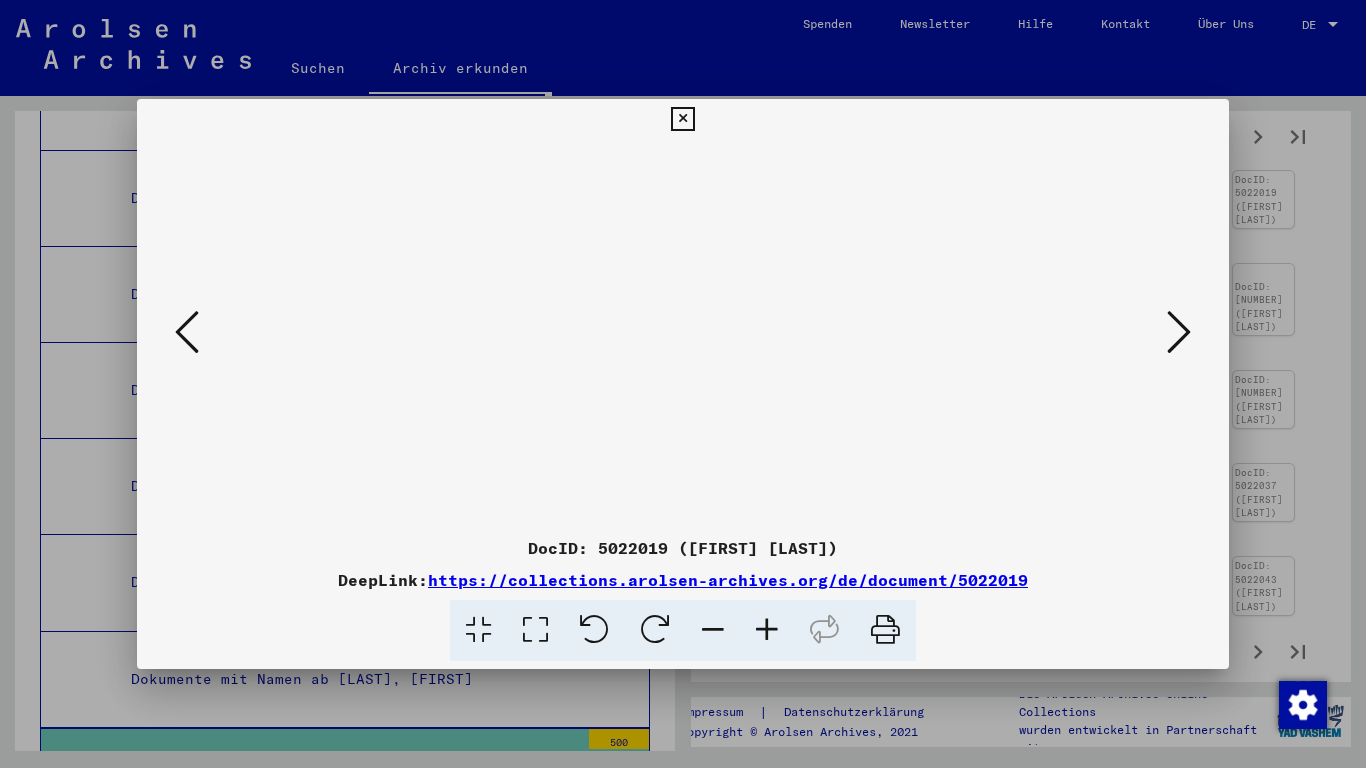 click at bounding box center (1179, 332) 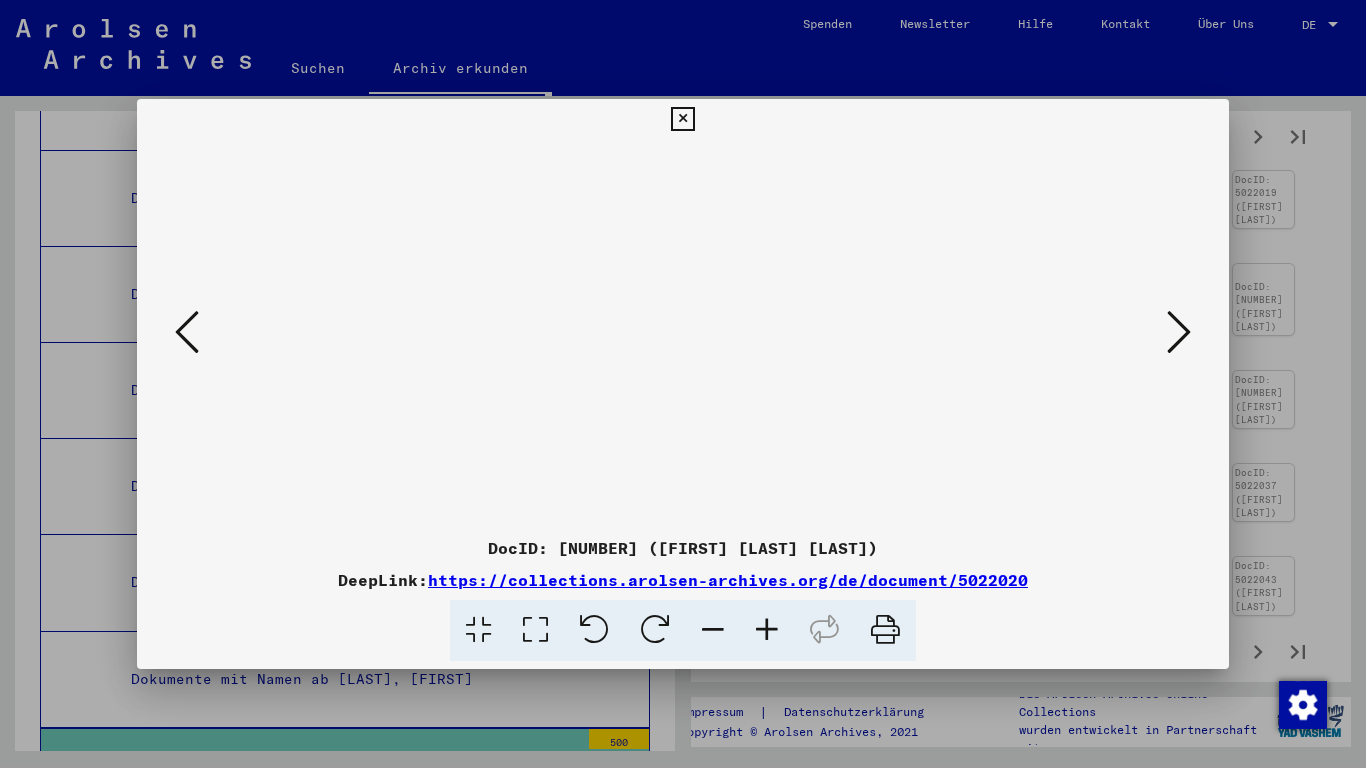 click at bounding box center [1179, 332] 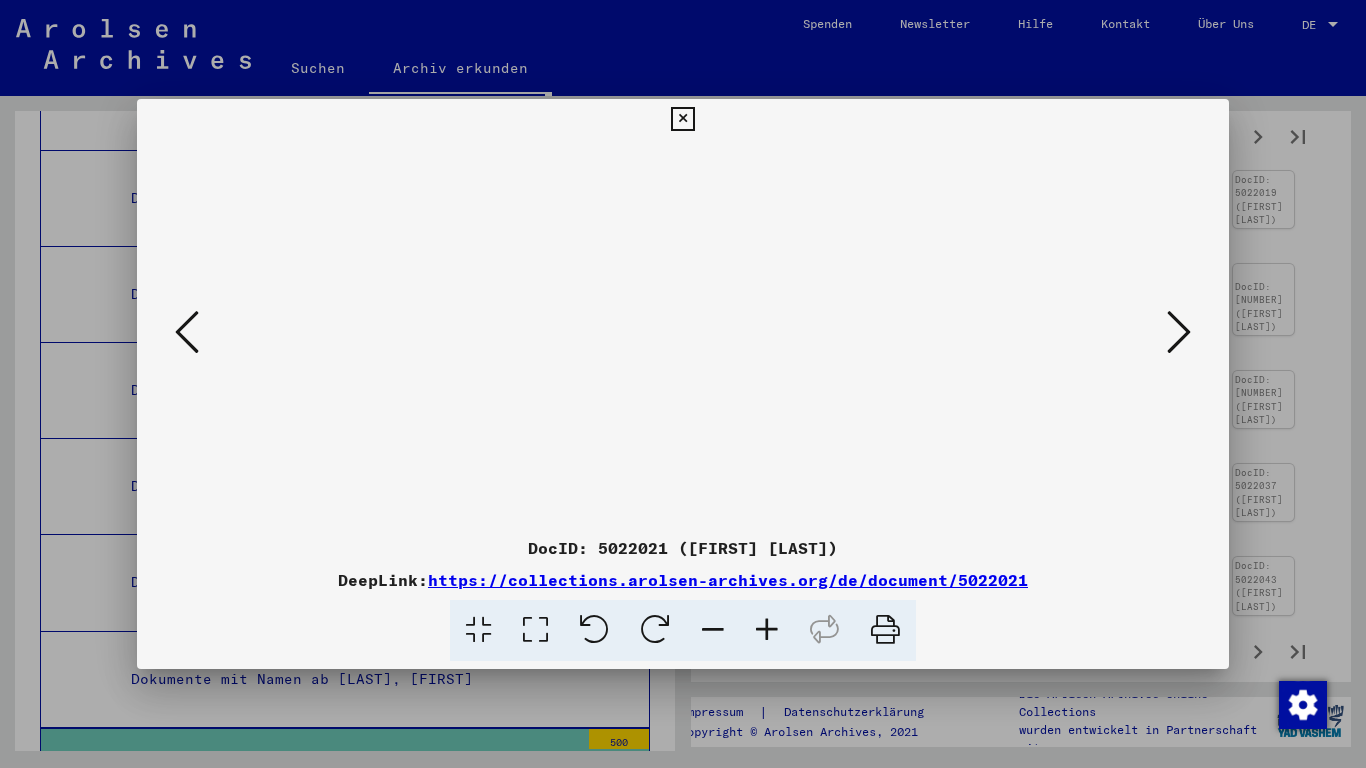 click at bounding box center [1179, 332] 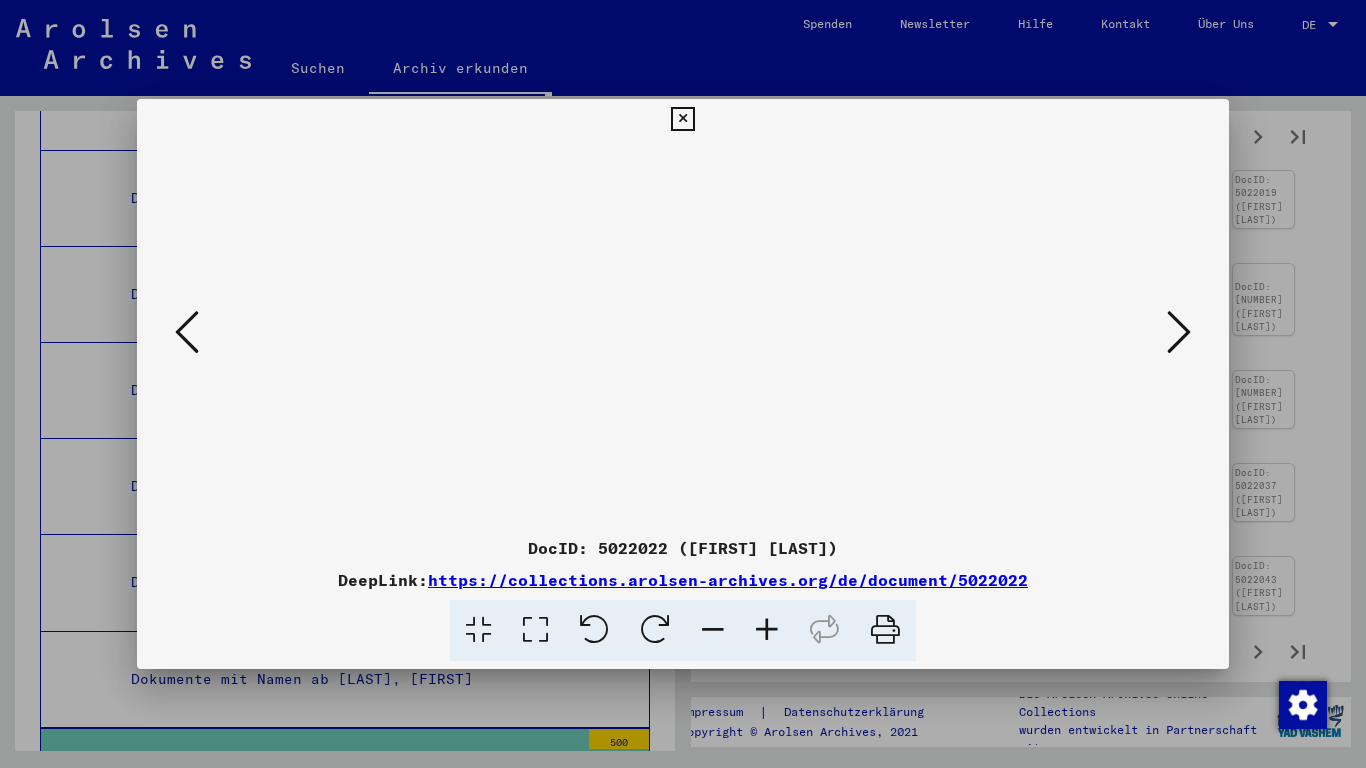 click at bounding box center [1179, 332] 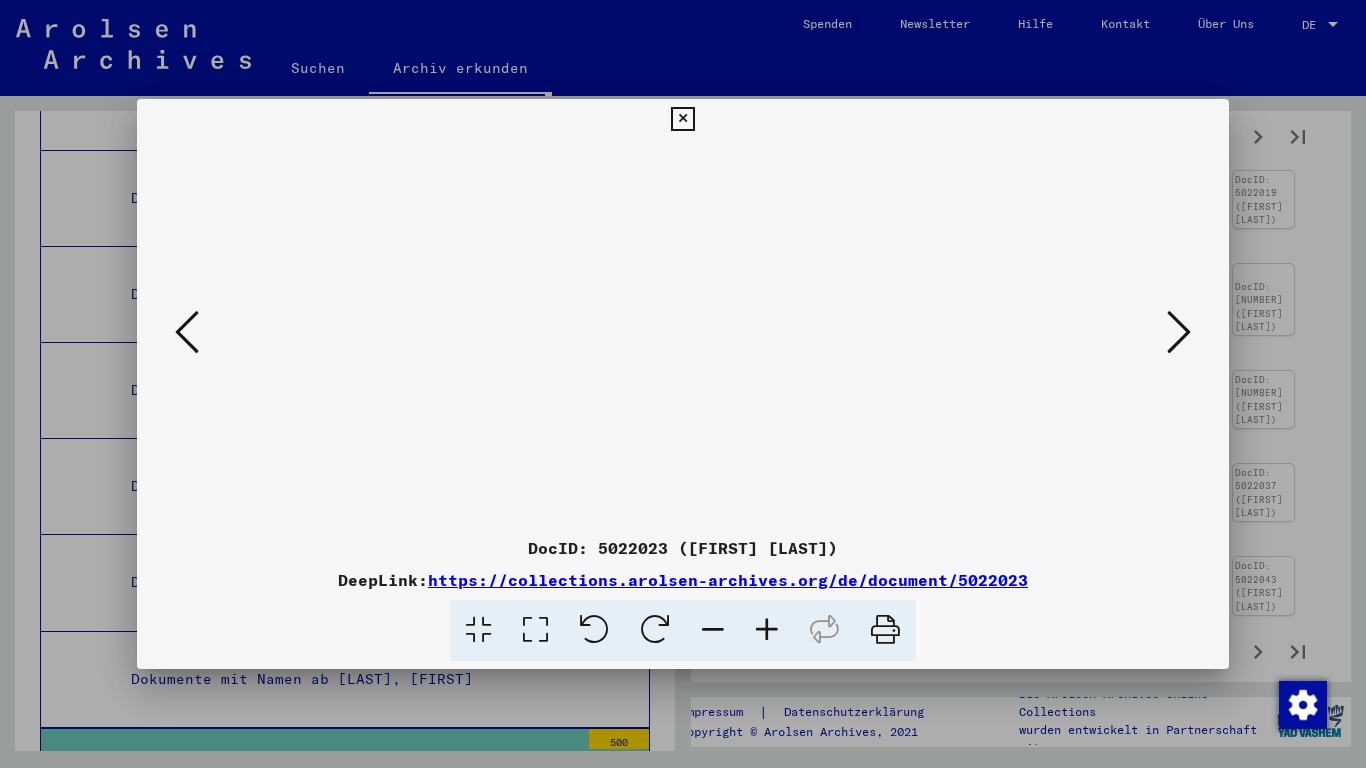 click at bounding box center [1179, 332] 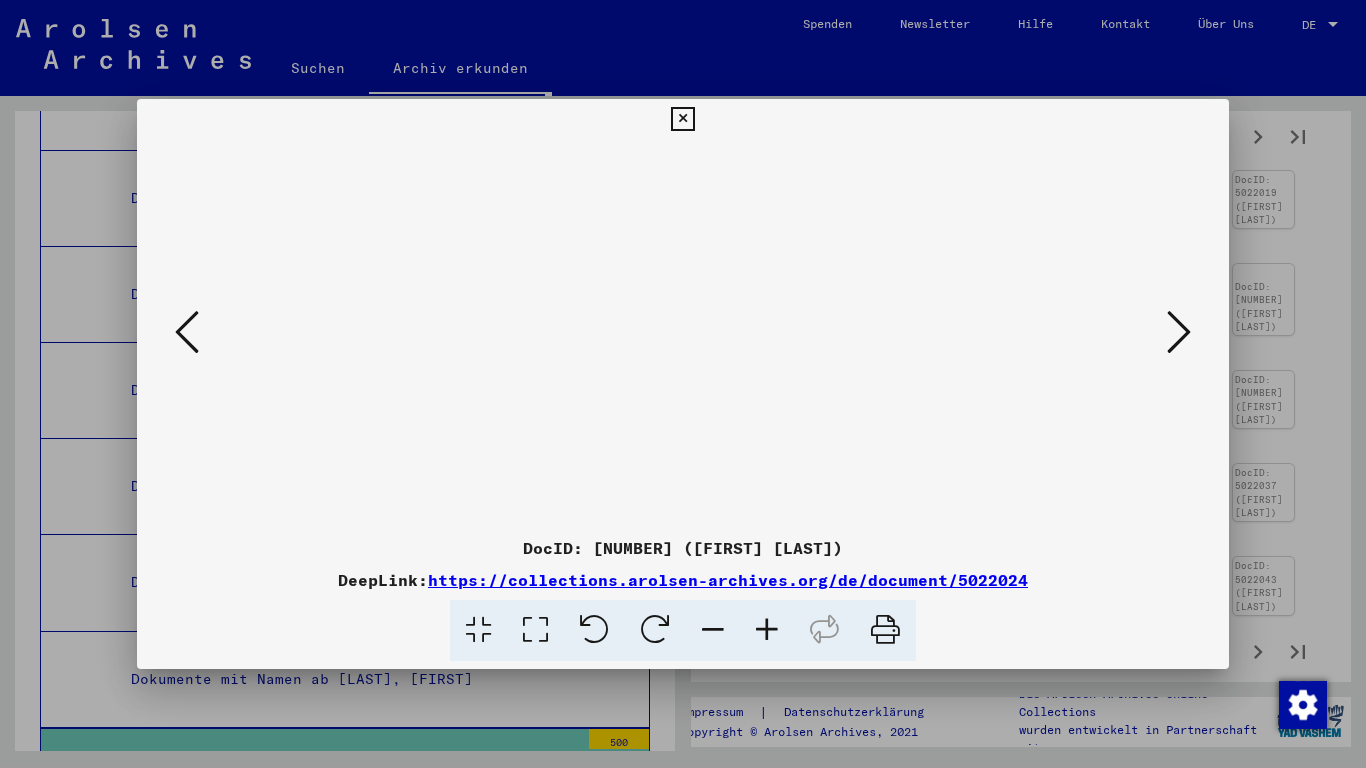 click at bounding box center (1179, 332) 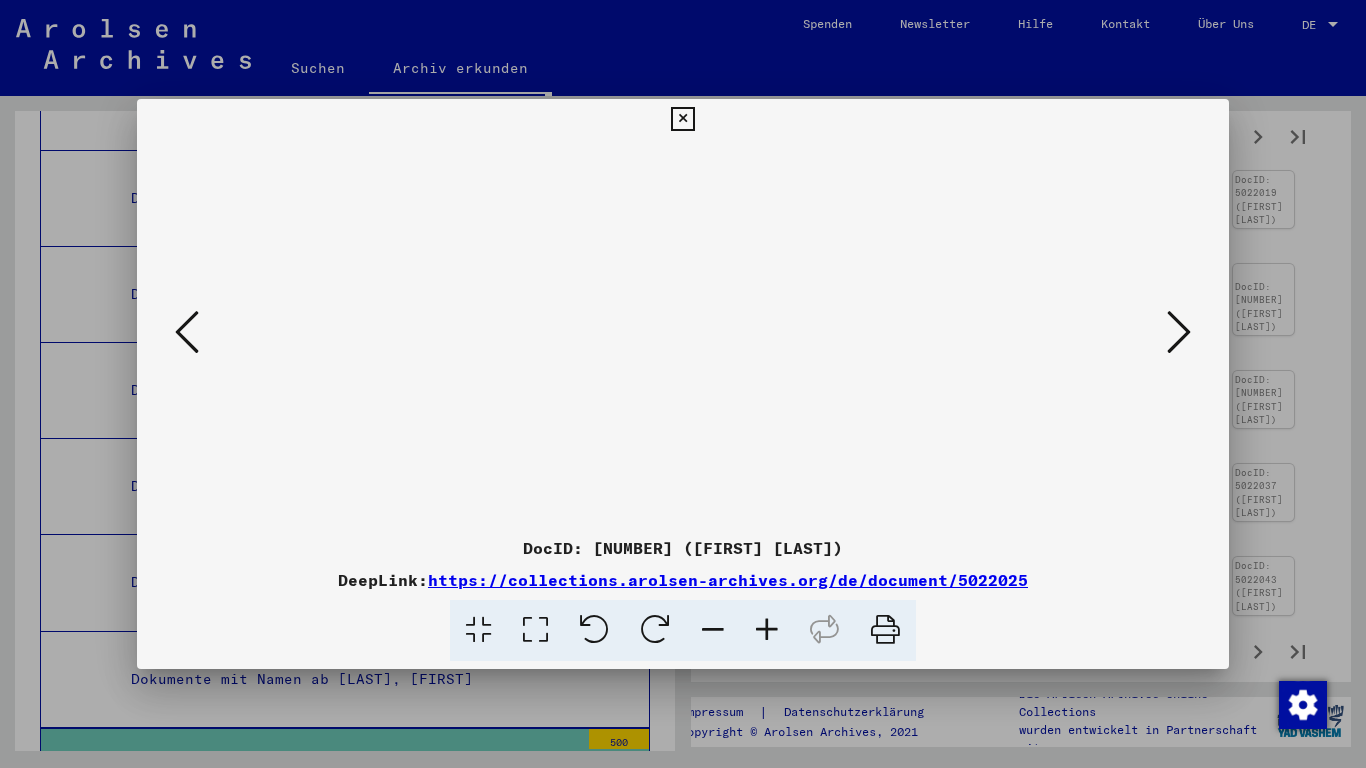 click at bounding box center [187, 332] 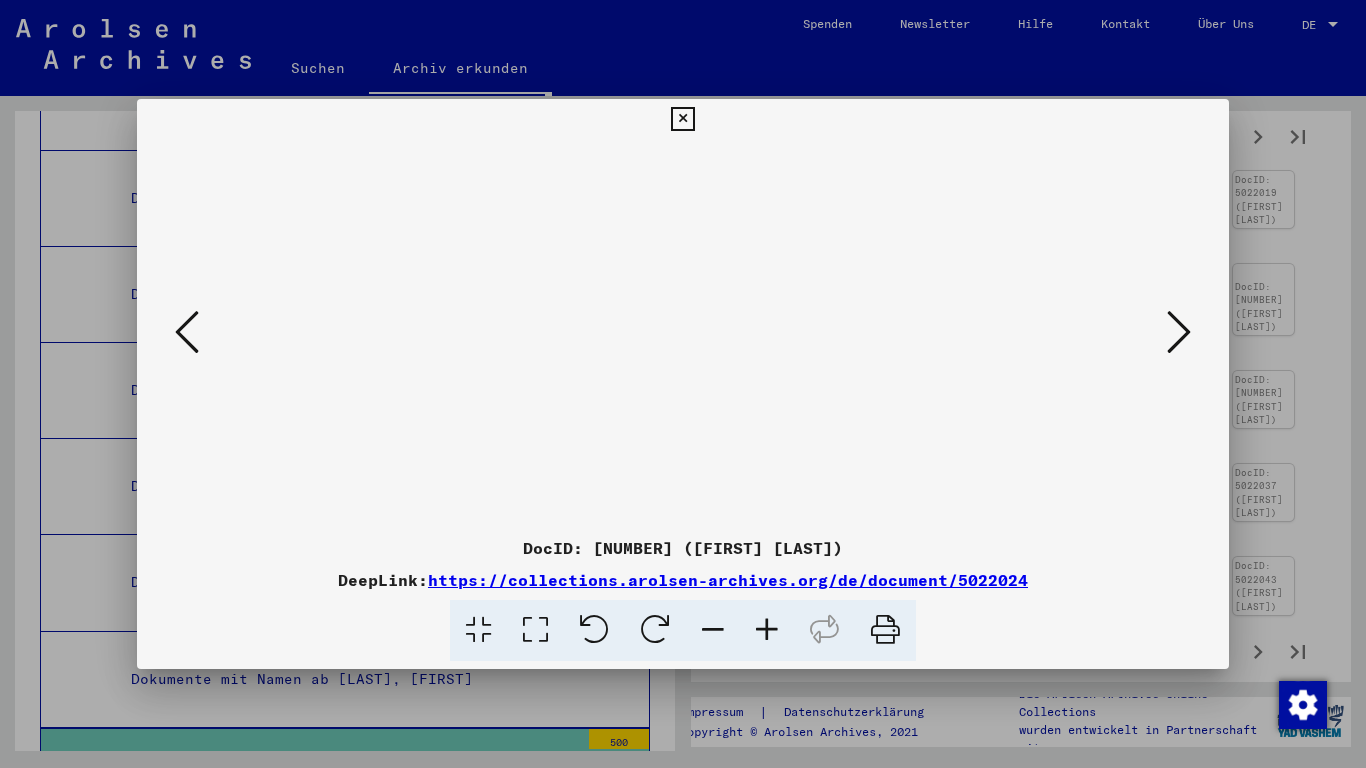click at bounding box center (1179, 332) 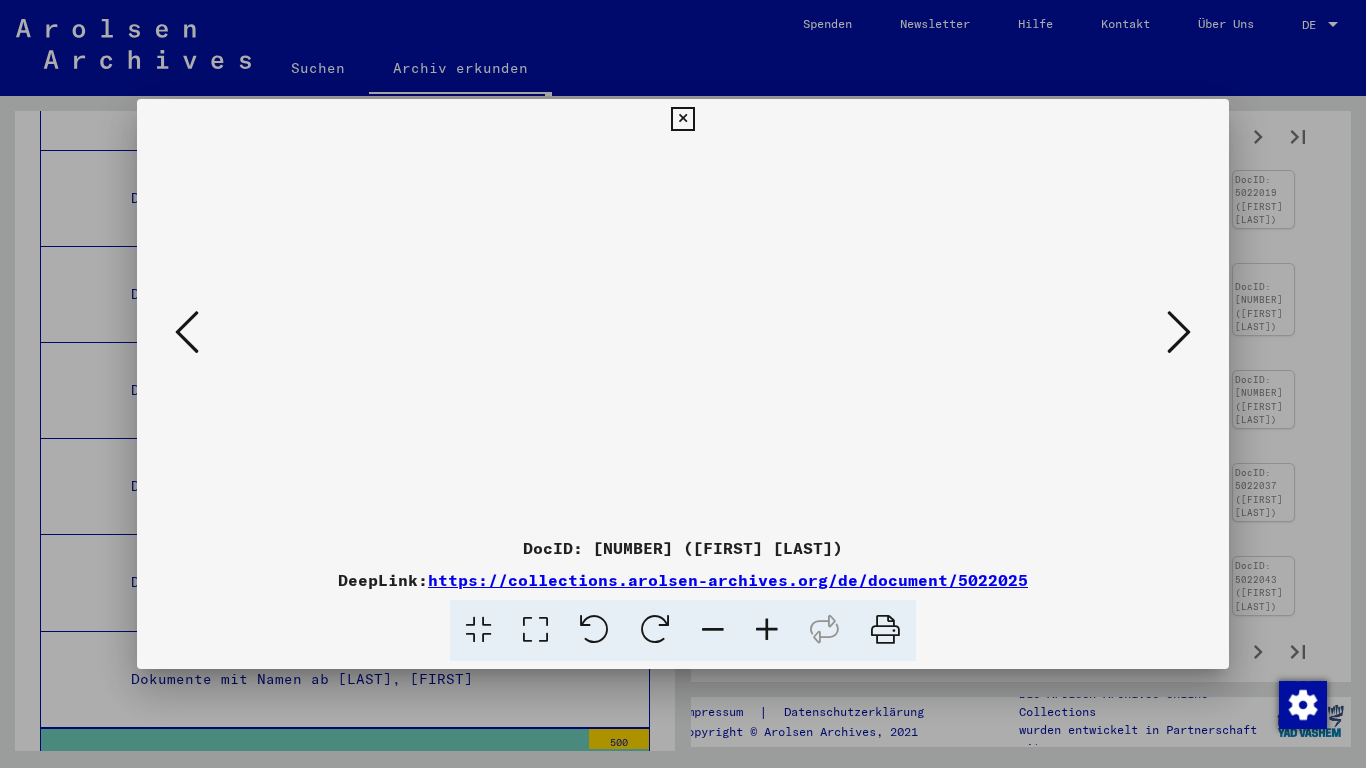 click at bounding box center [1179, 332] 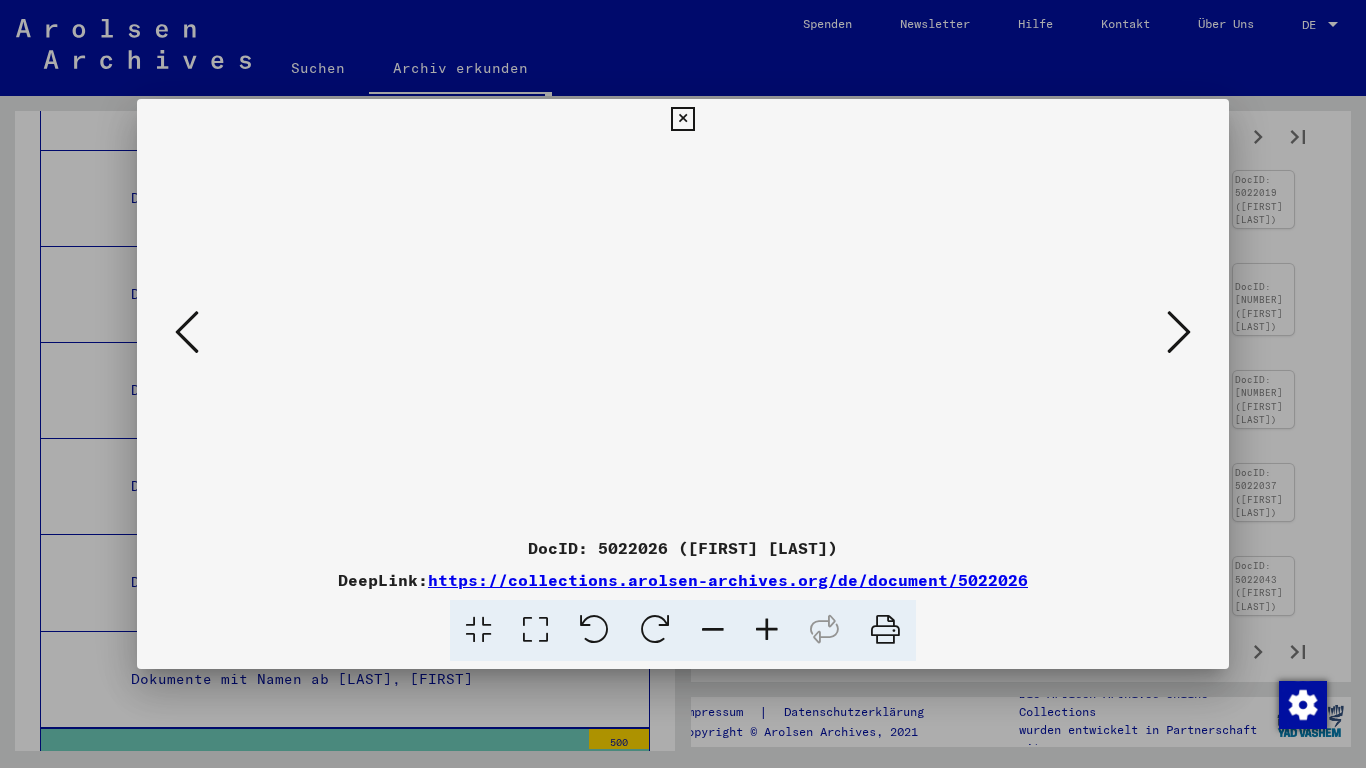 click at bounding box center (1179, 332) 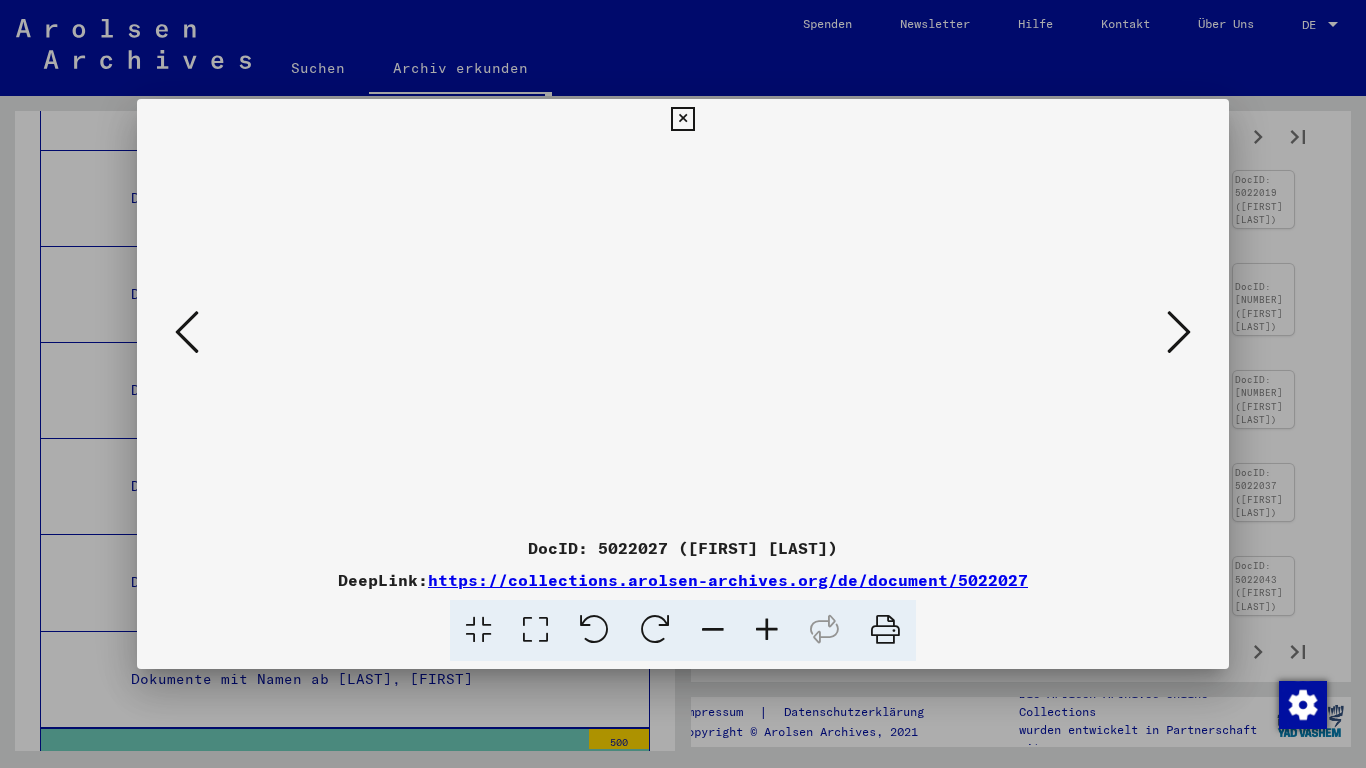 click at bounding box center [1179, 332] 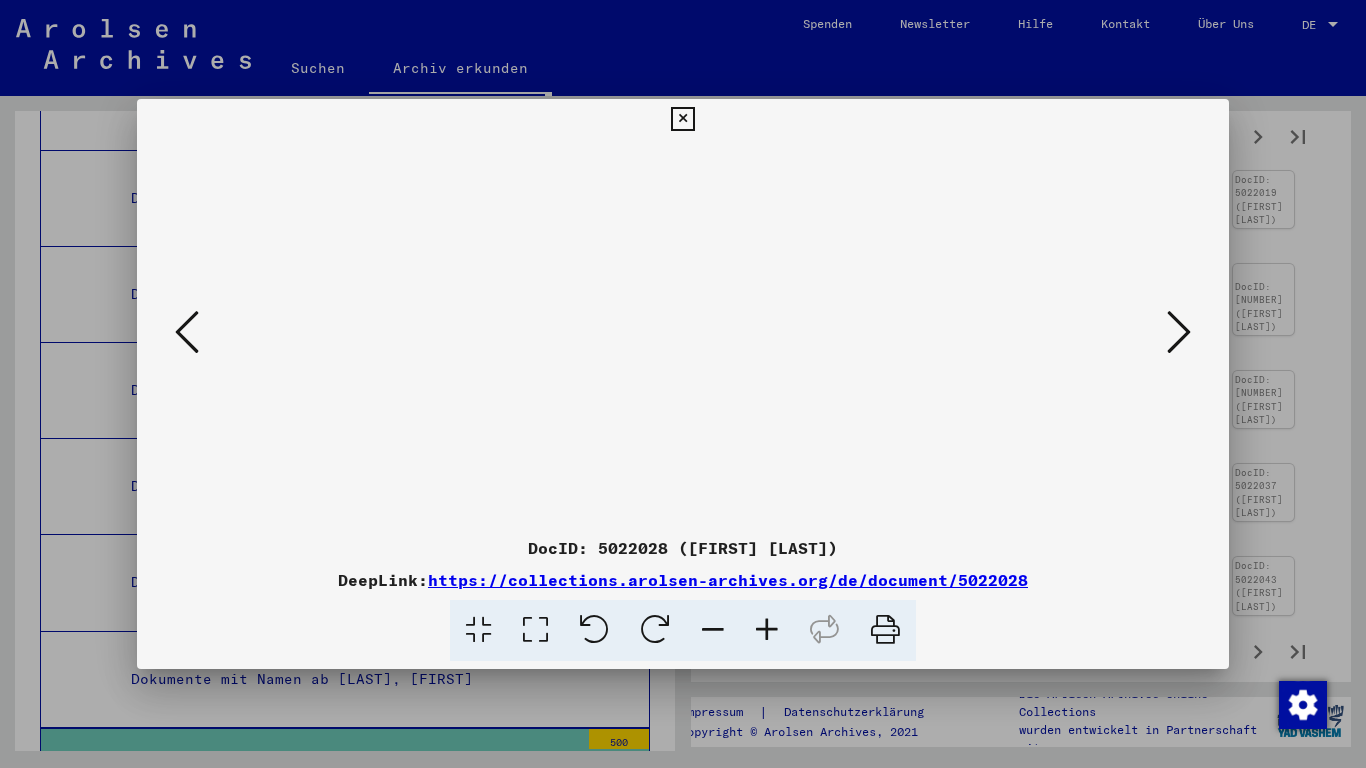 click at bounding box center [1179, 332] 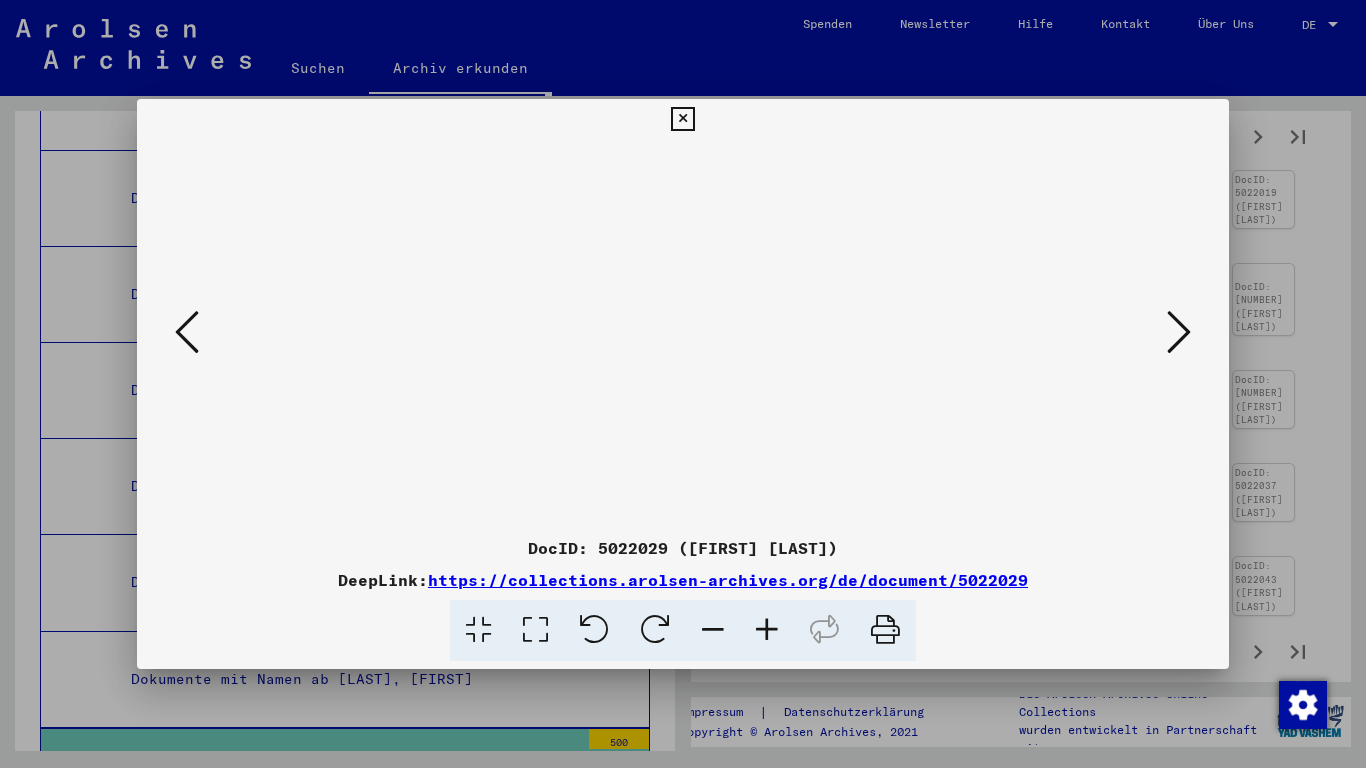 click at bounding box center (1179, 332) 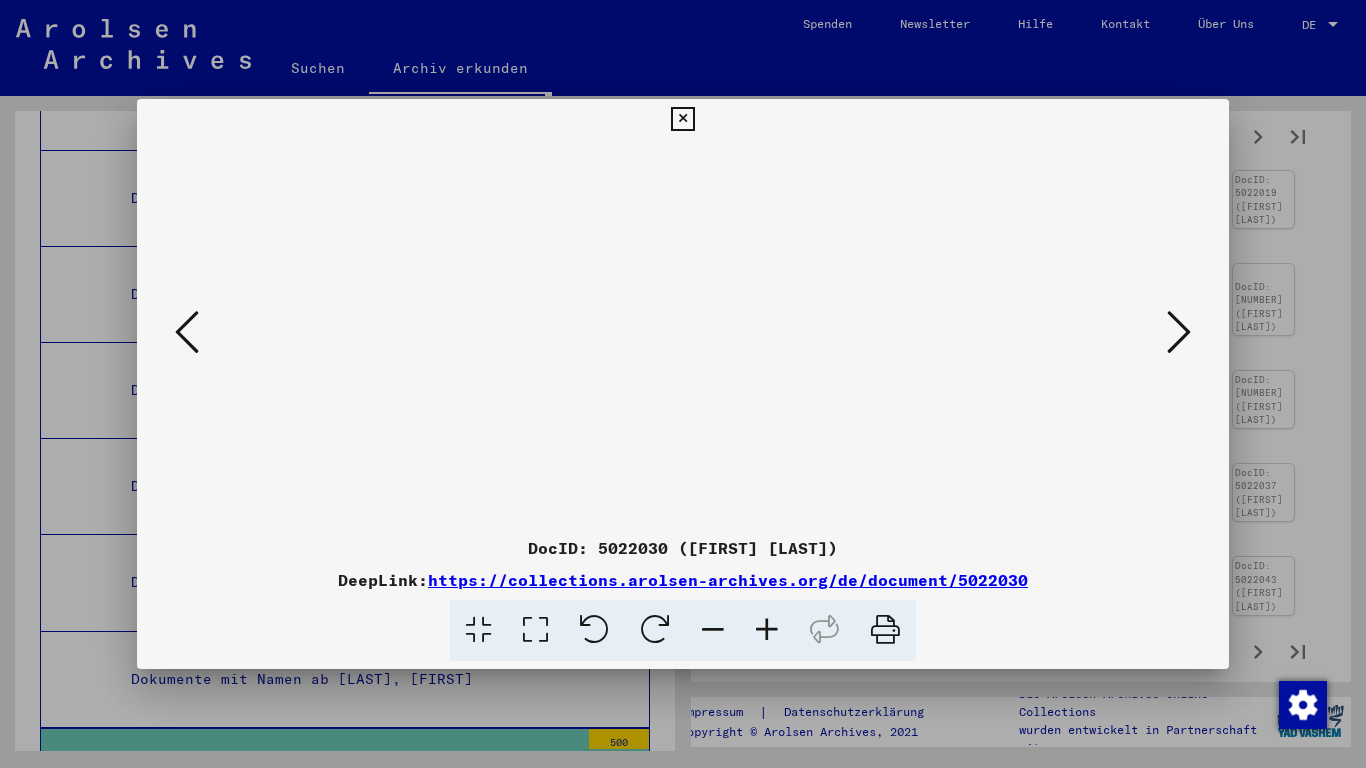 click at bounding box center [1179, 332] 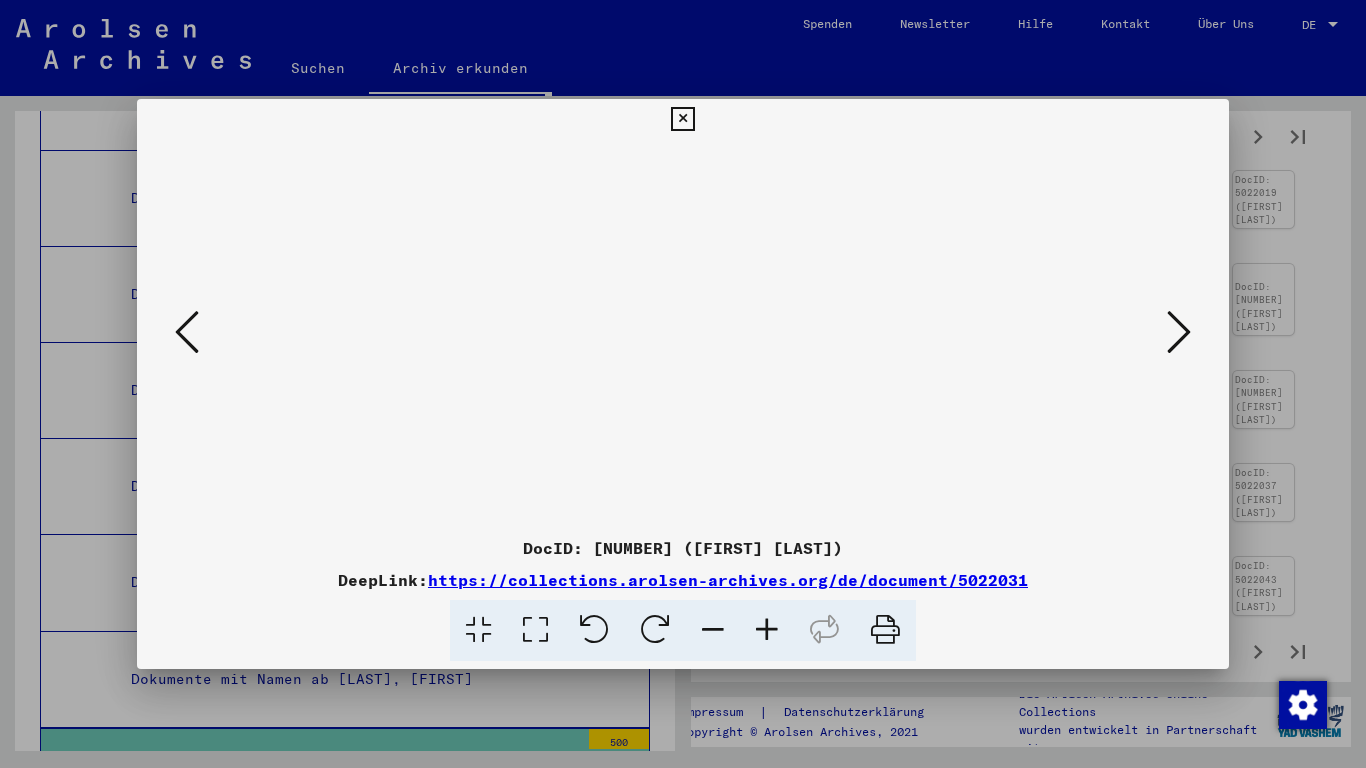 click at bounding box center (1179, 332) 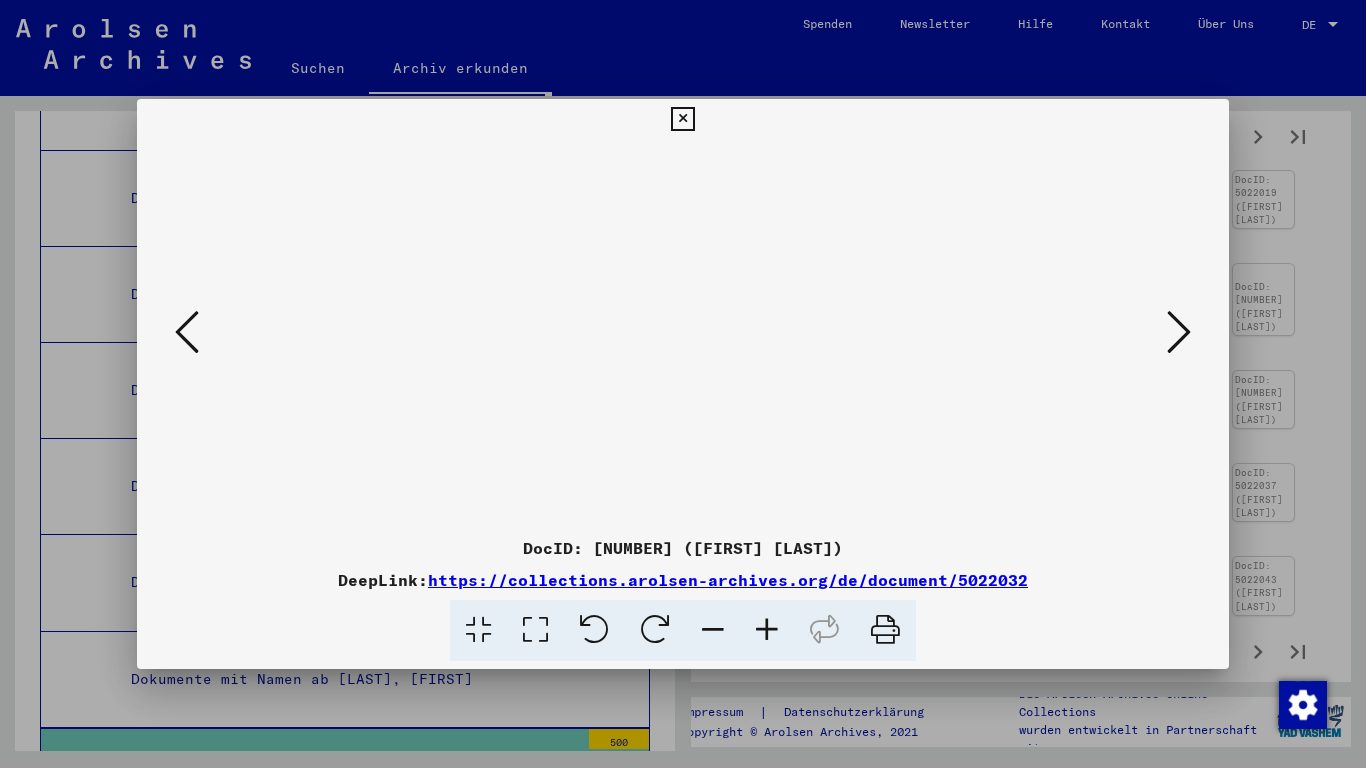 click at bounding box center (1179, 332) 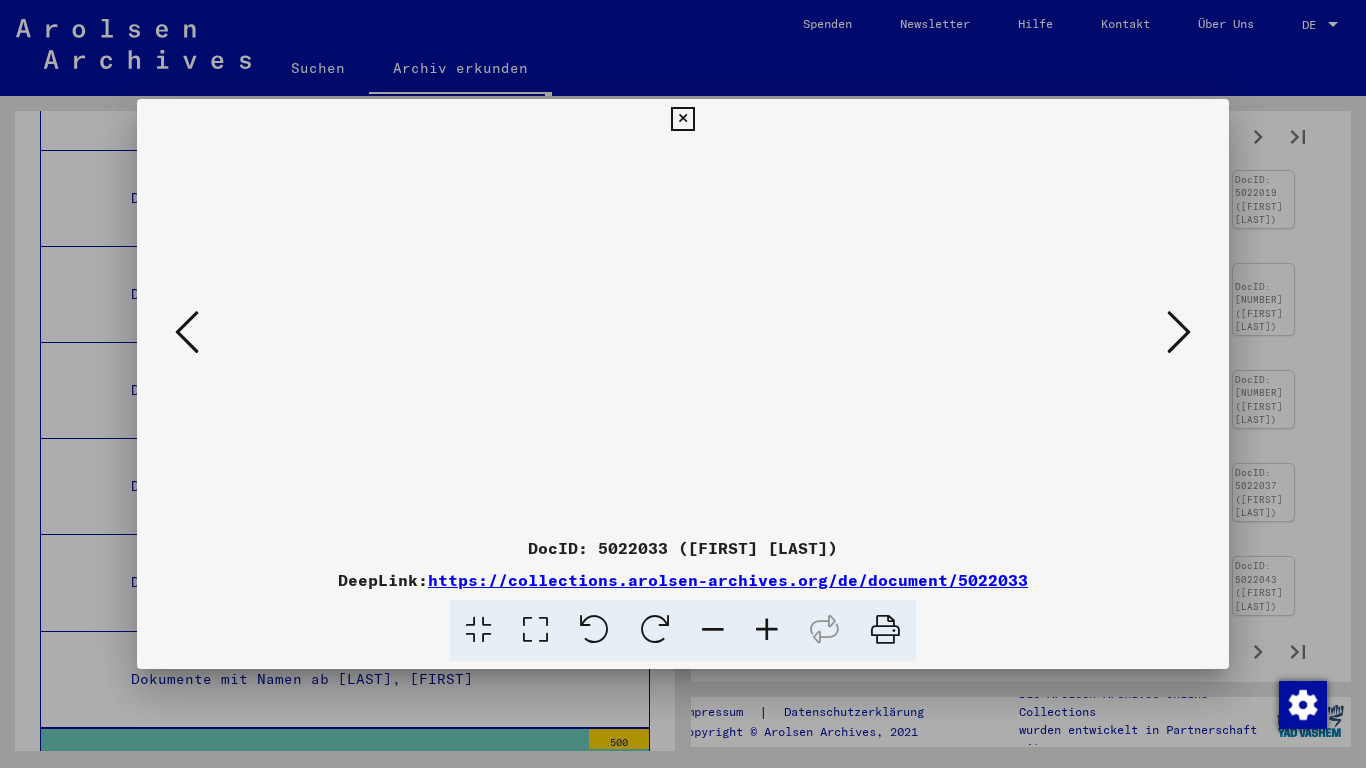 click at bounding box center [1179, 332] 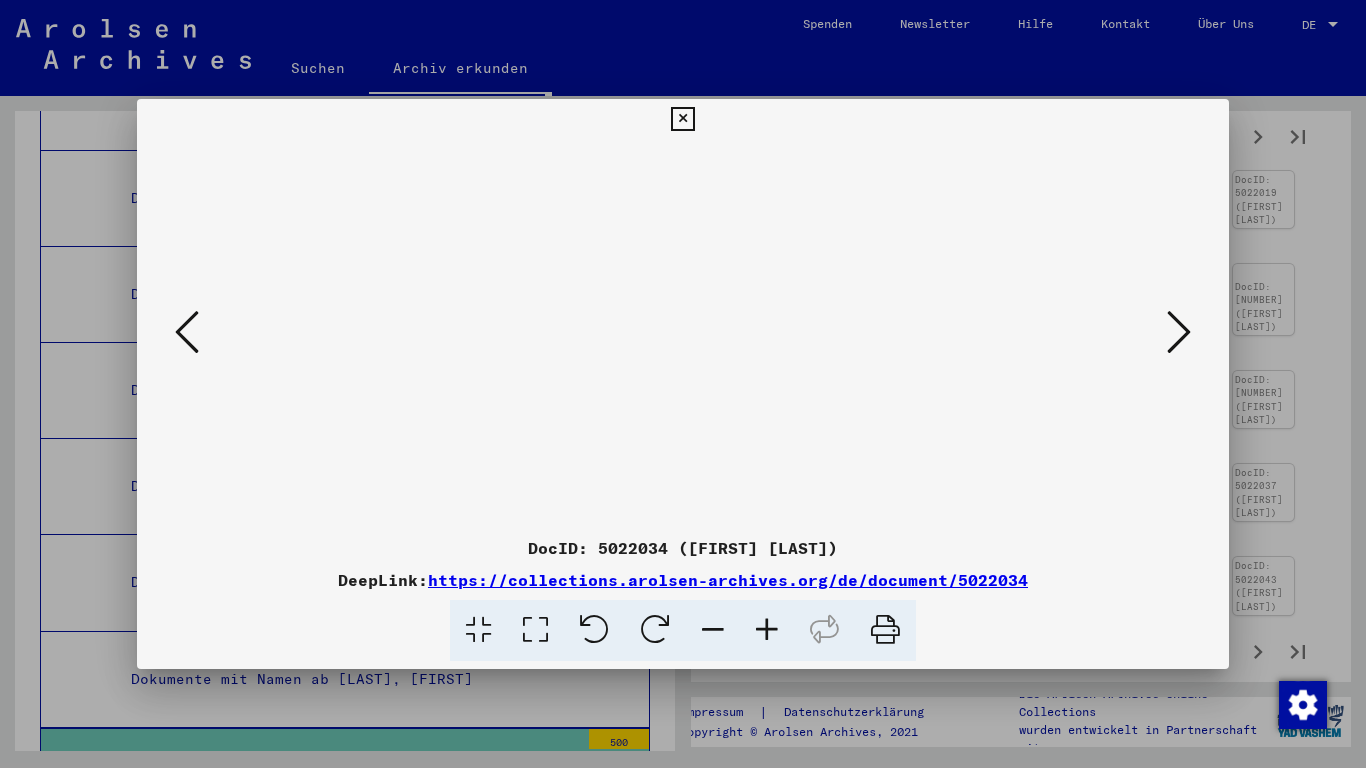 click at bounding box center (1179, 332) 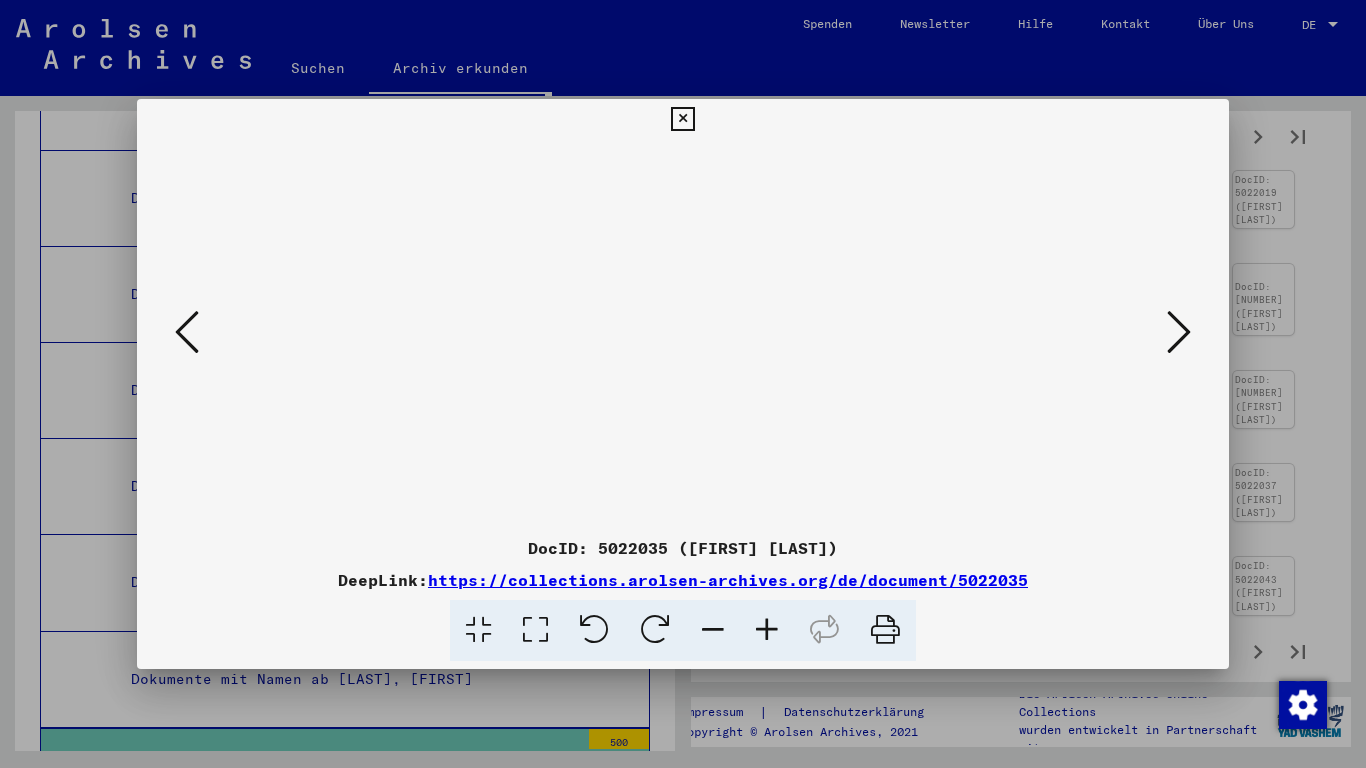 click at bounding box center [1179, 332] 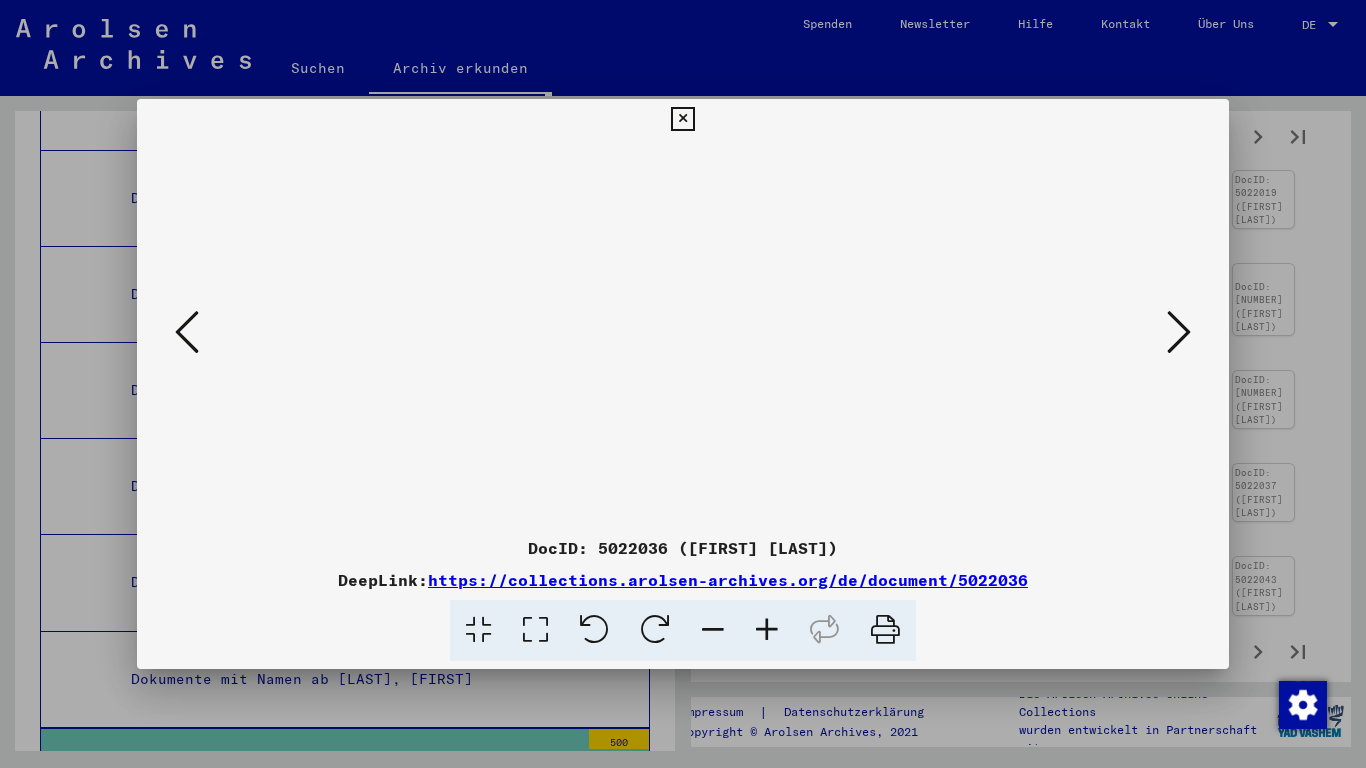 click at bounding box center (1179, 332) 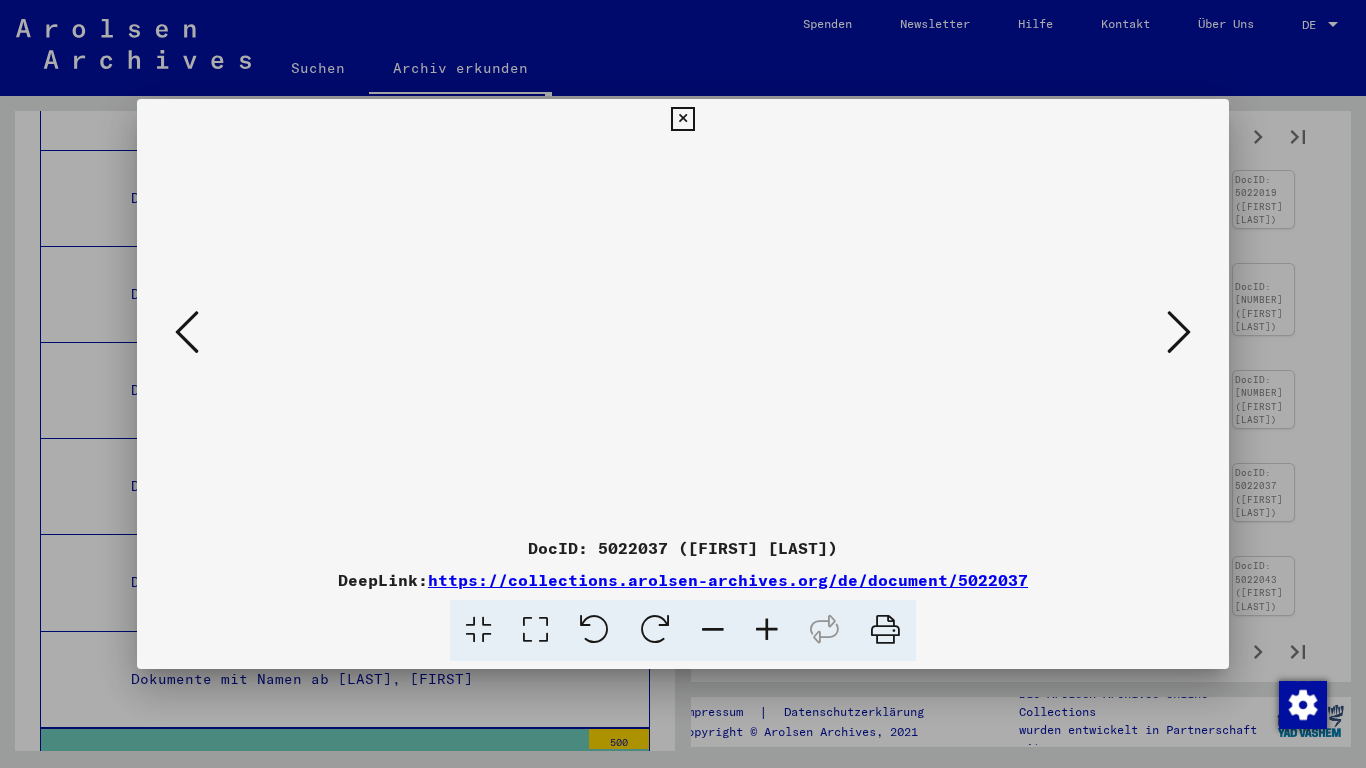 click at bounding box center (1179, 332) 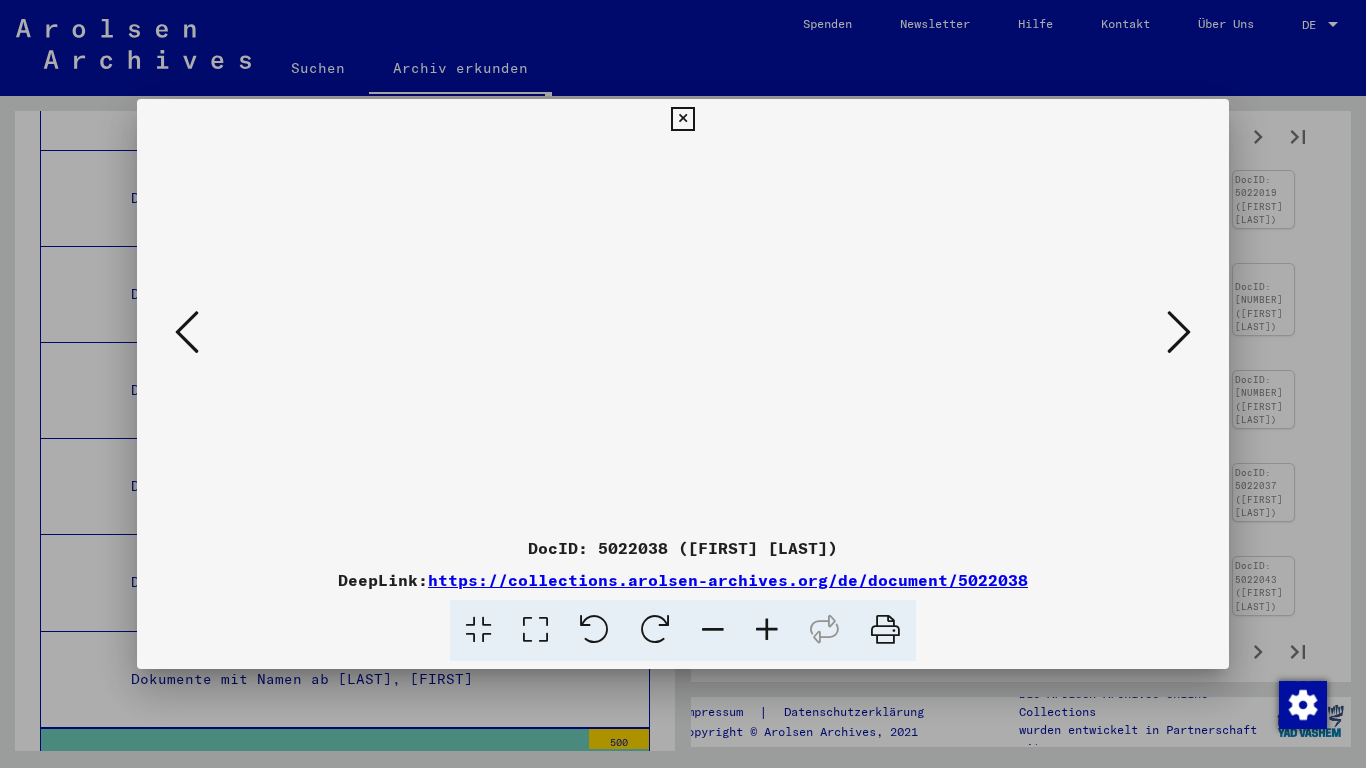 click at bounding box center [1179, 332] 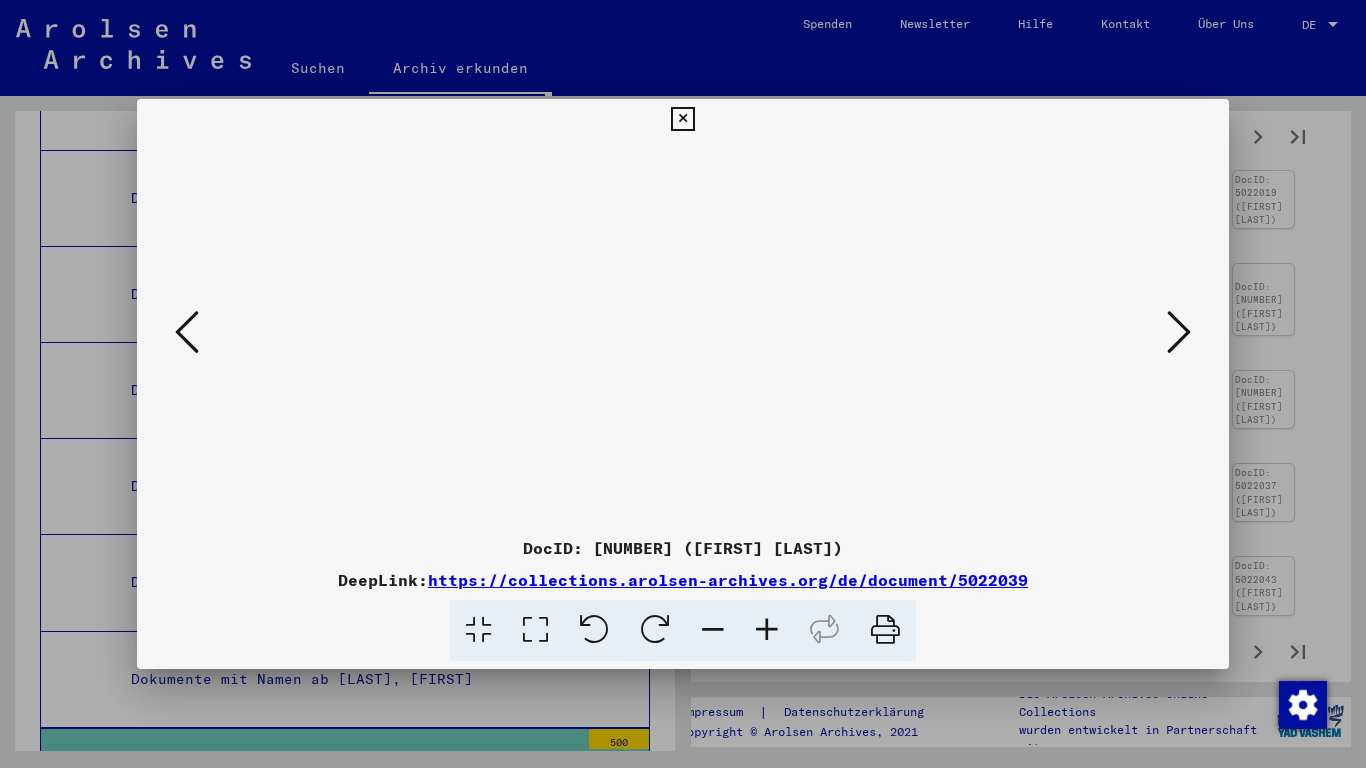 click at bounding box center [1179, 332] 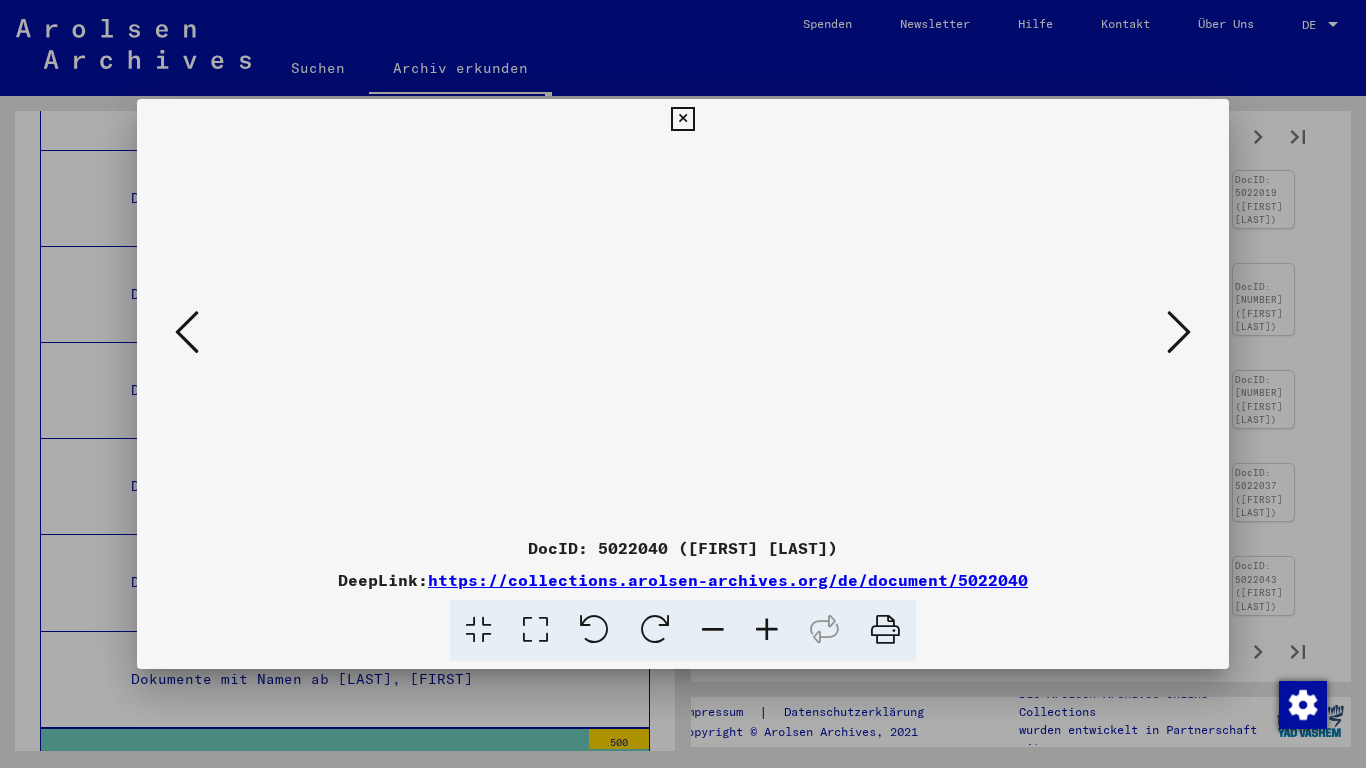click at bounding box center [1179, 332] 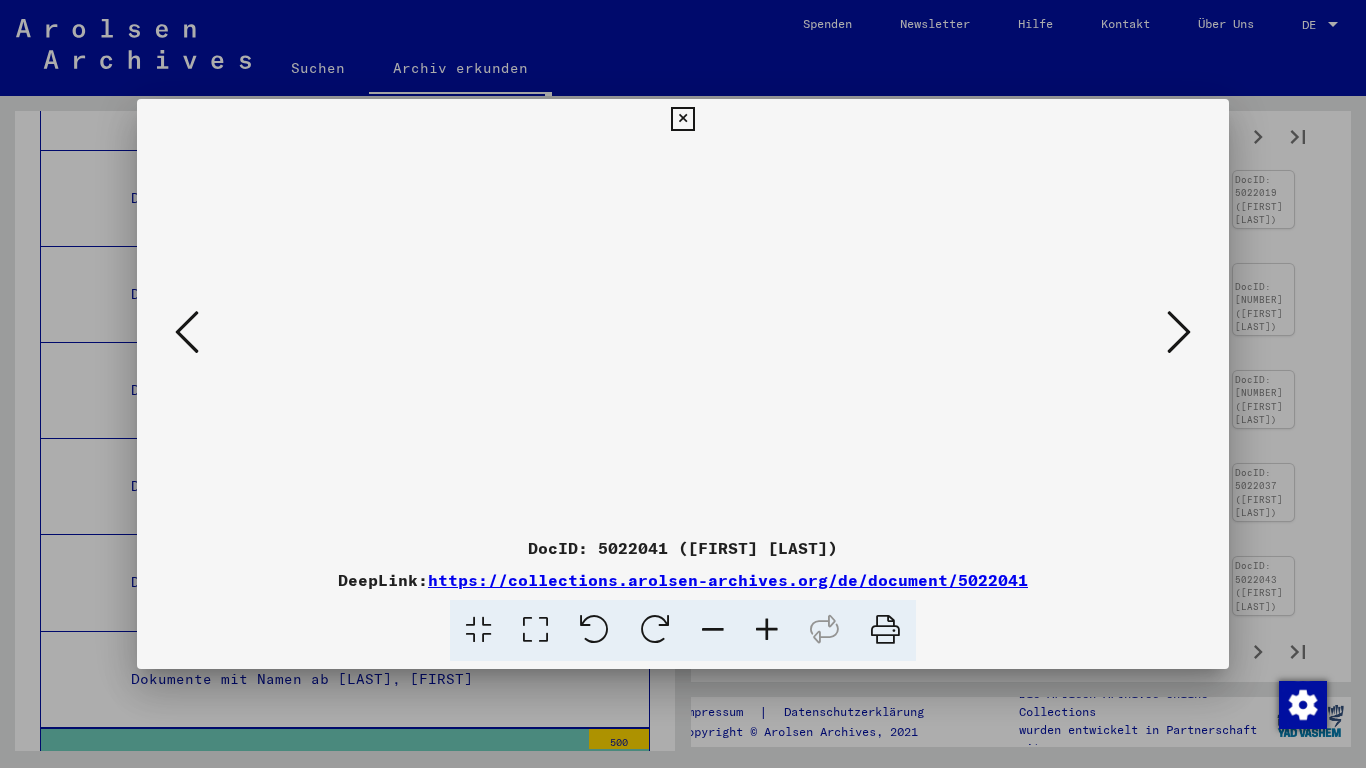click at bounding box center [1179, 332] 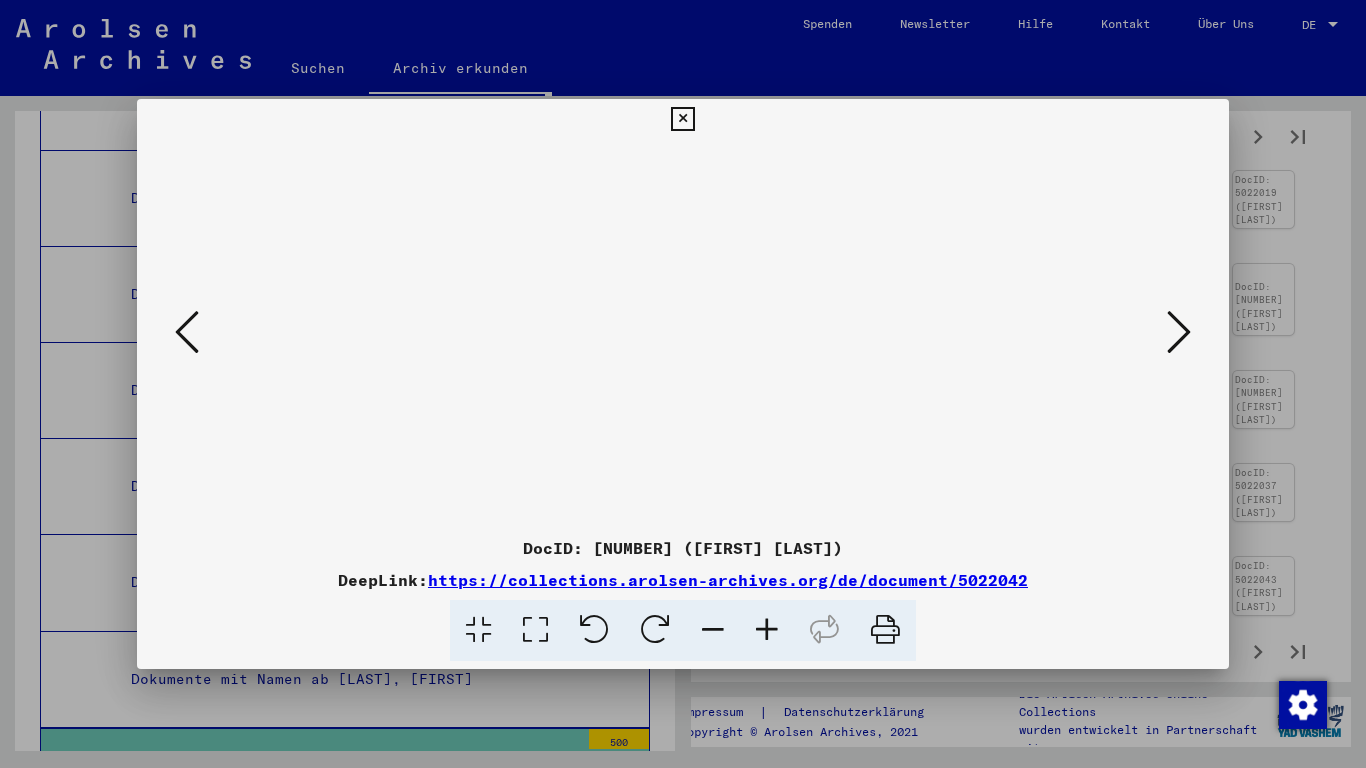 click at bounding box center (1179, 332) 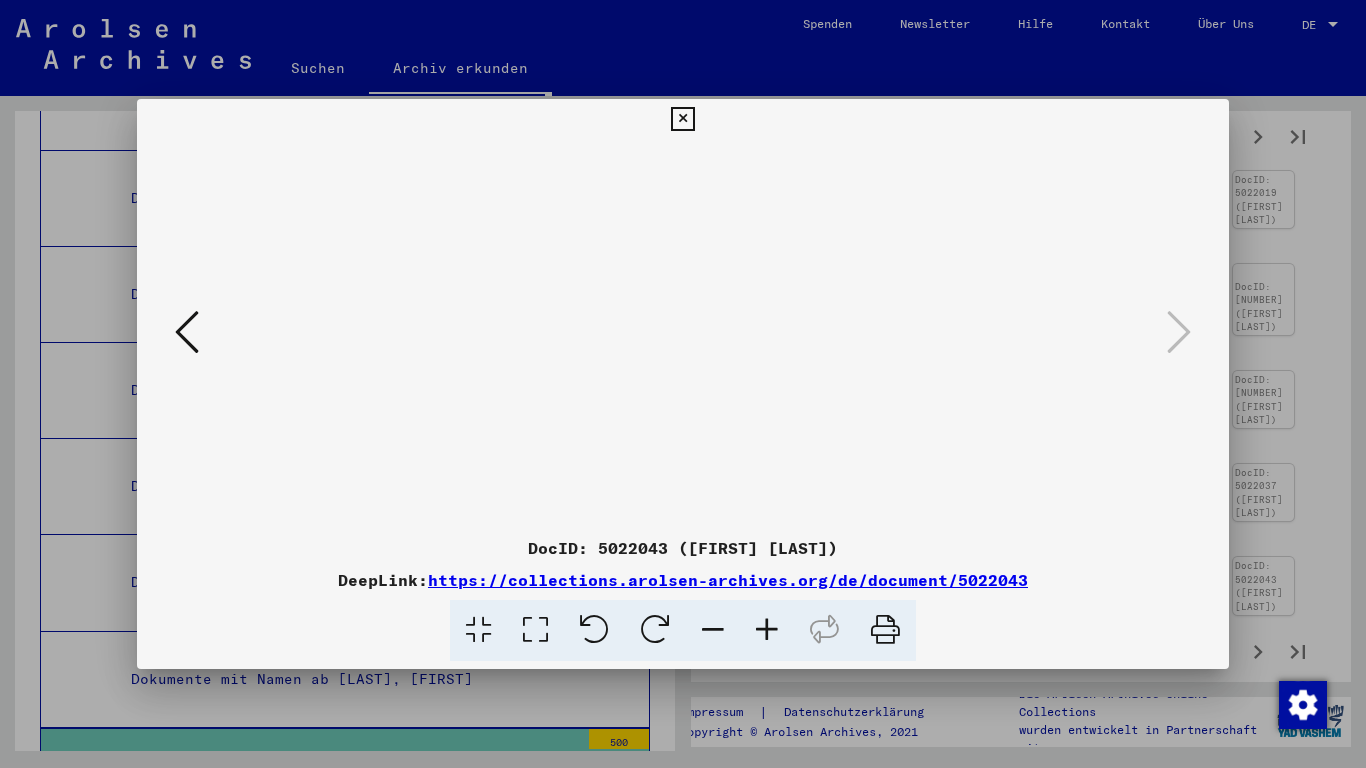 click at bounding box center [1179, 332] 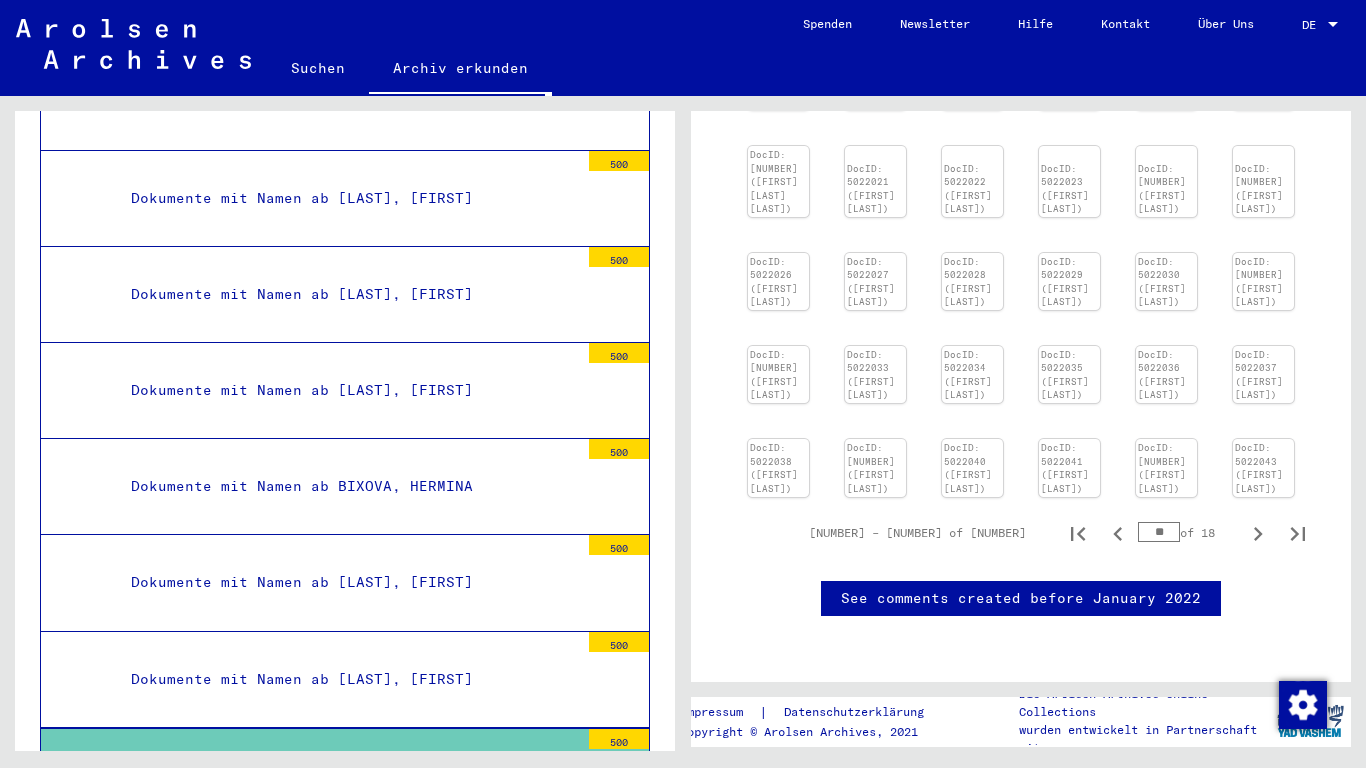 scroll, scrollTop: 846, scrollLeft: 6, axis: both 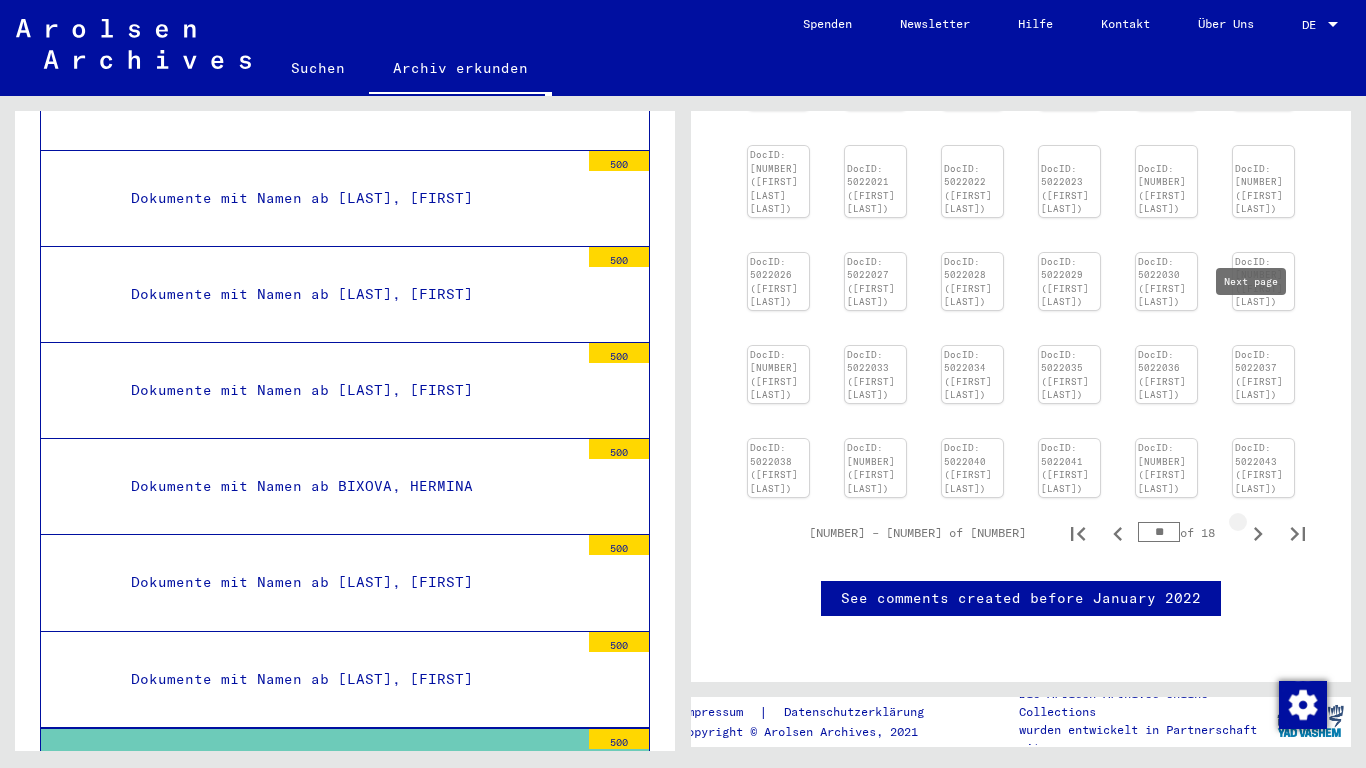 click at bounding box center [1258, 534] 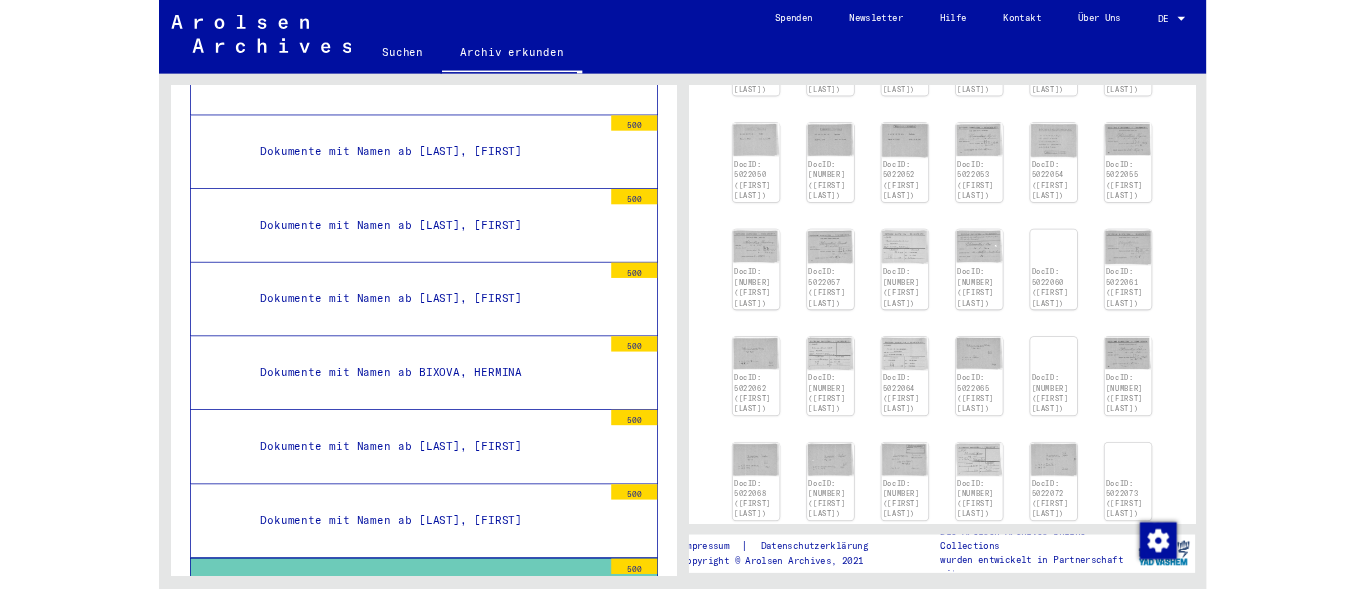 scroll, scrollTop: 237, scrollLeft: 5, axis: both 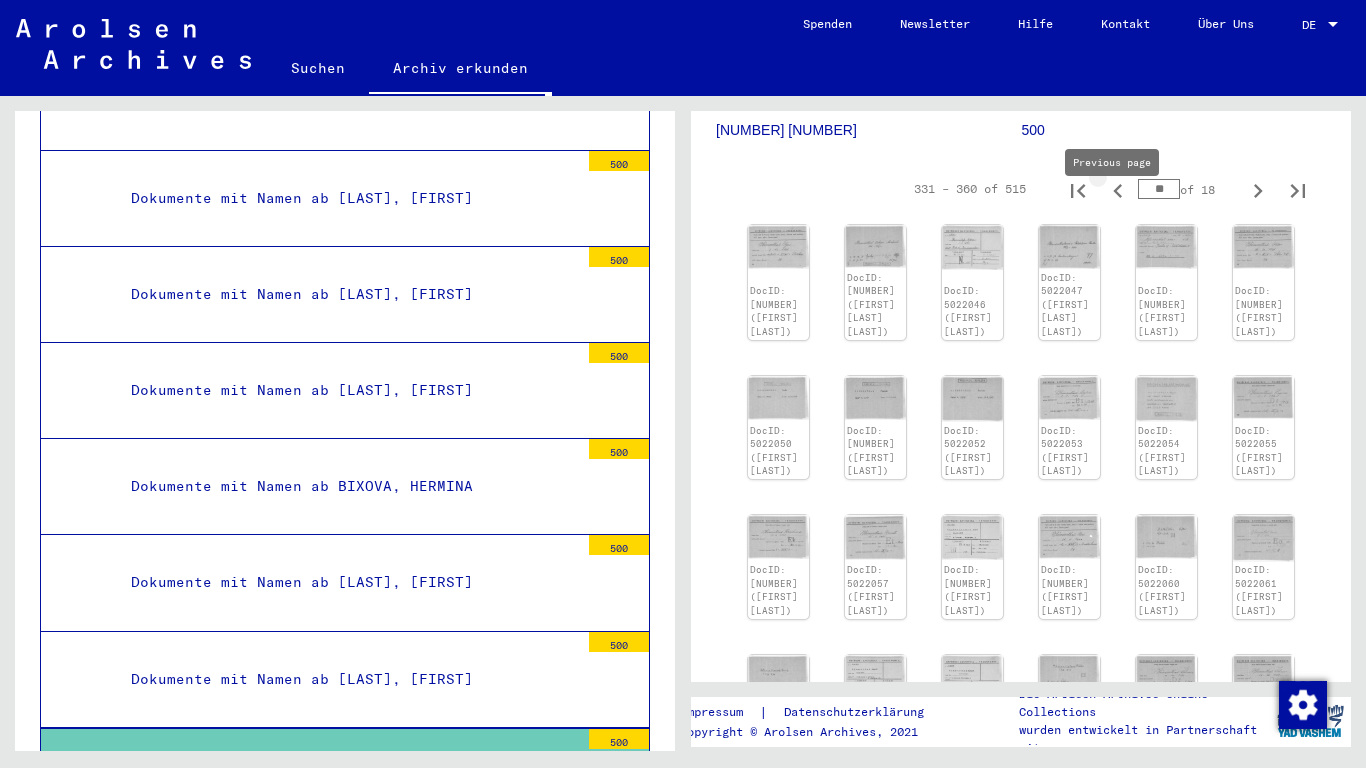 click at bounding box center (1118, 191) 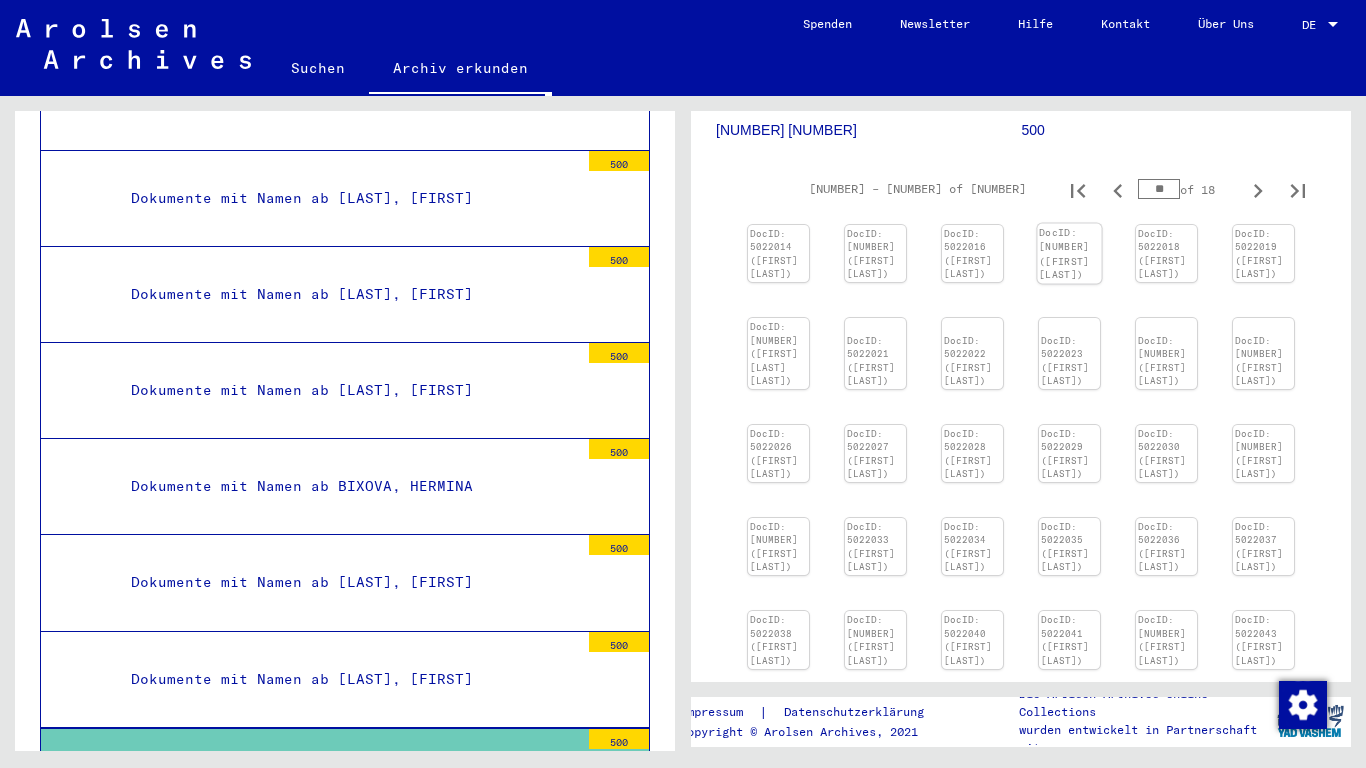 click on "DocID: [NUMBER] ([FIRST] [LAST])" at bounding box center (1064, 254) 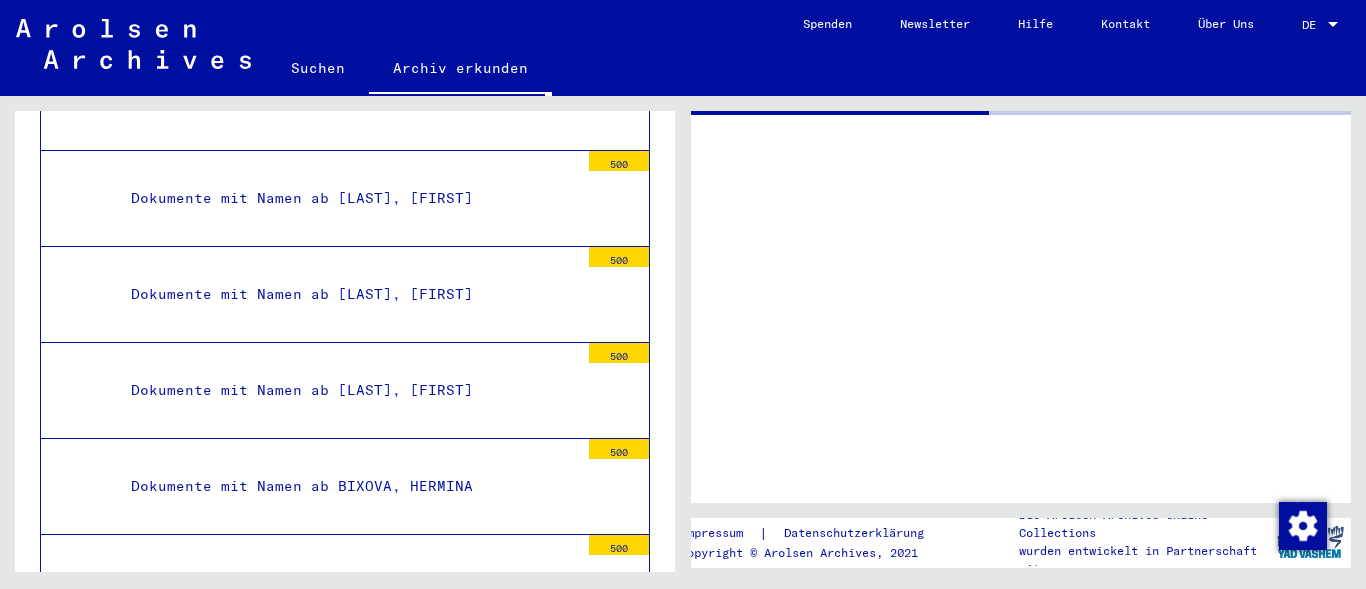 scroll, scrollTop: 0, scrollLeft: 0, axis: both 